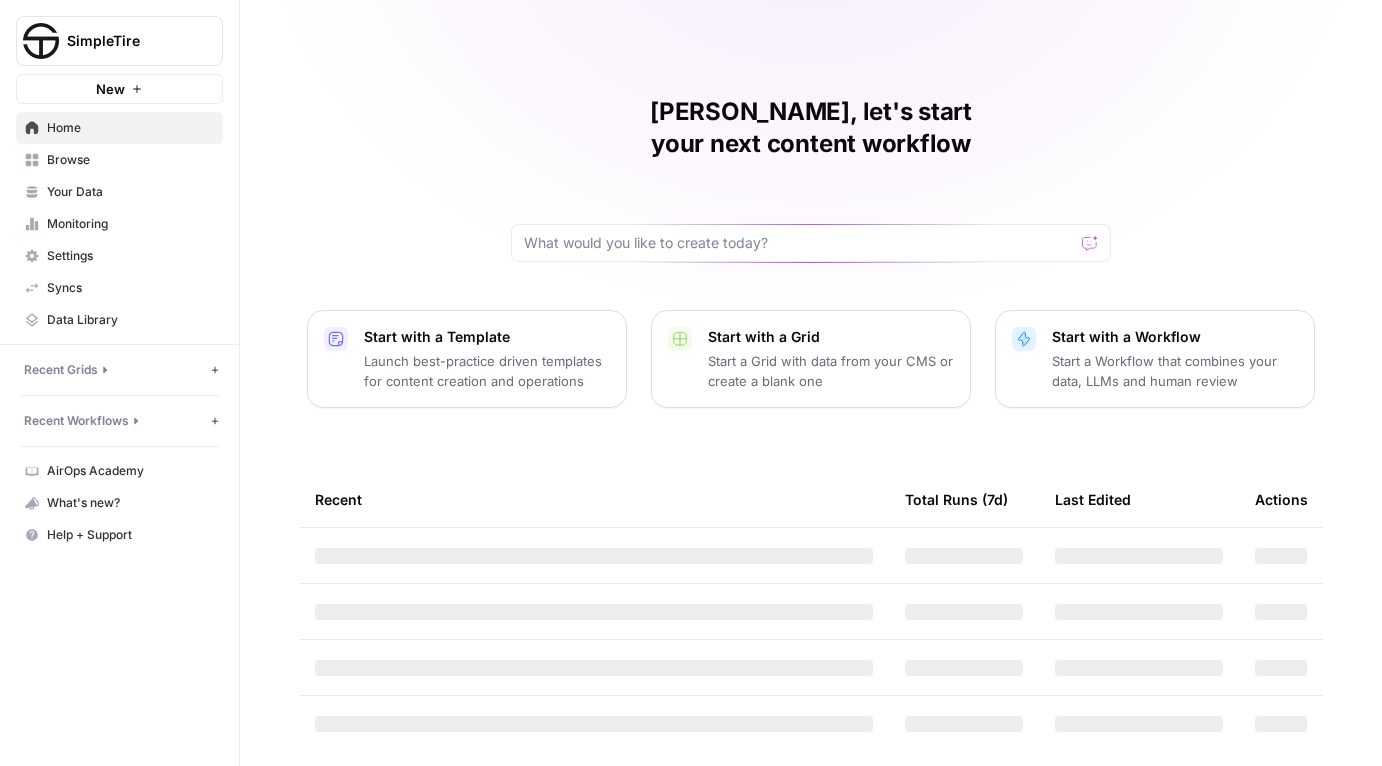 scroll, scrollTop: 0, scrollLeft: 0, axis: both 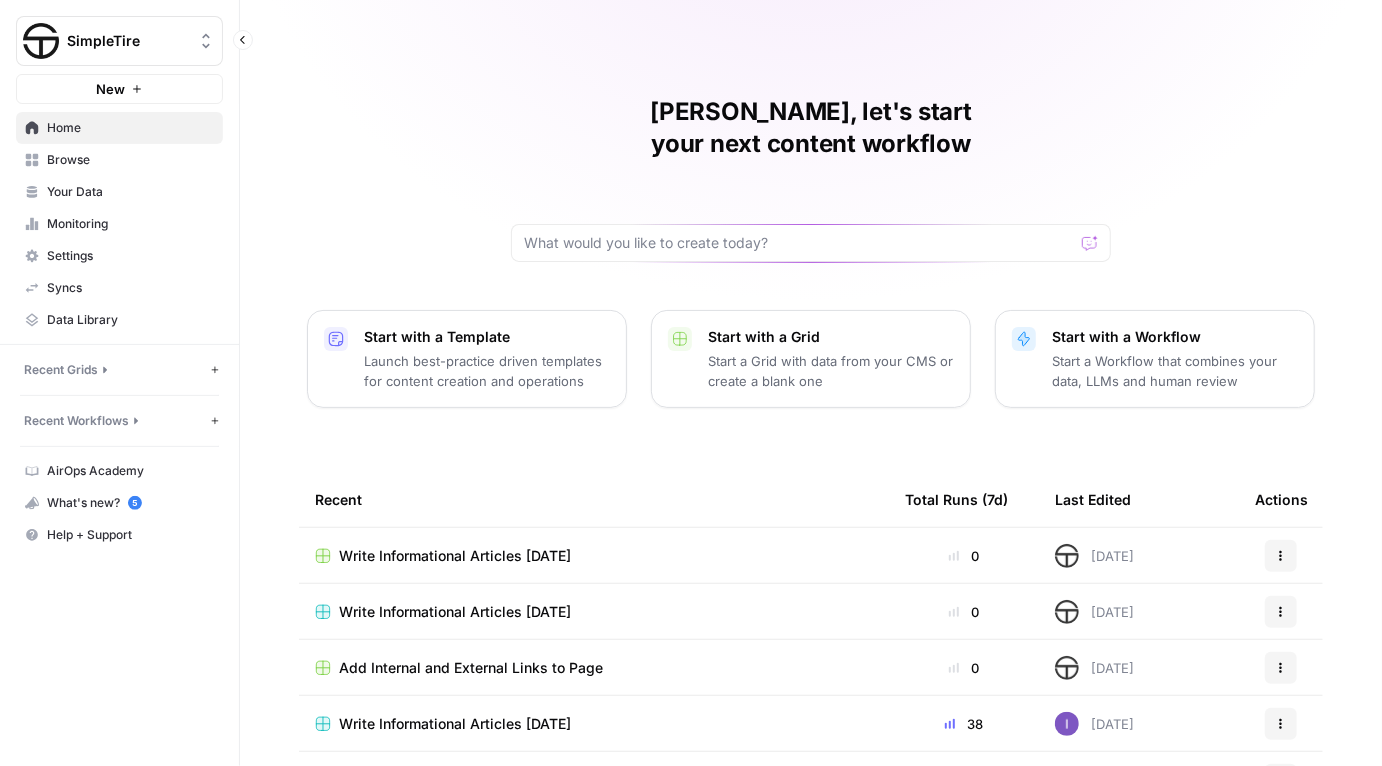 click 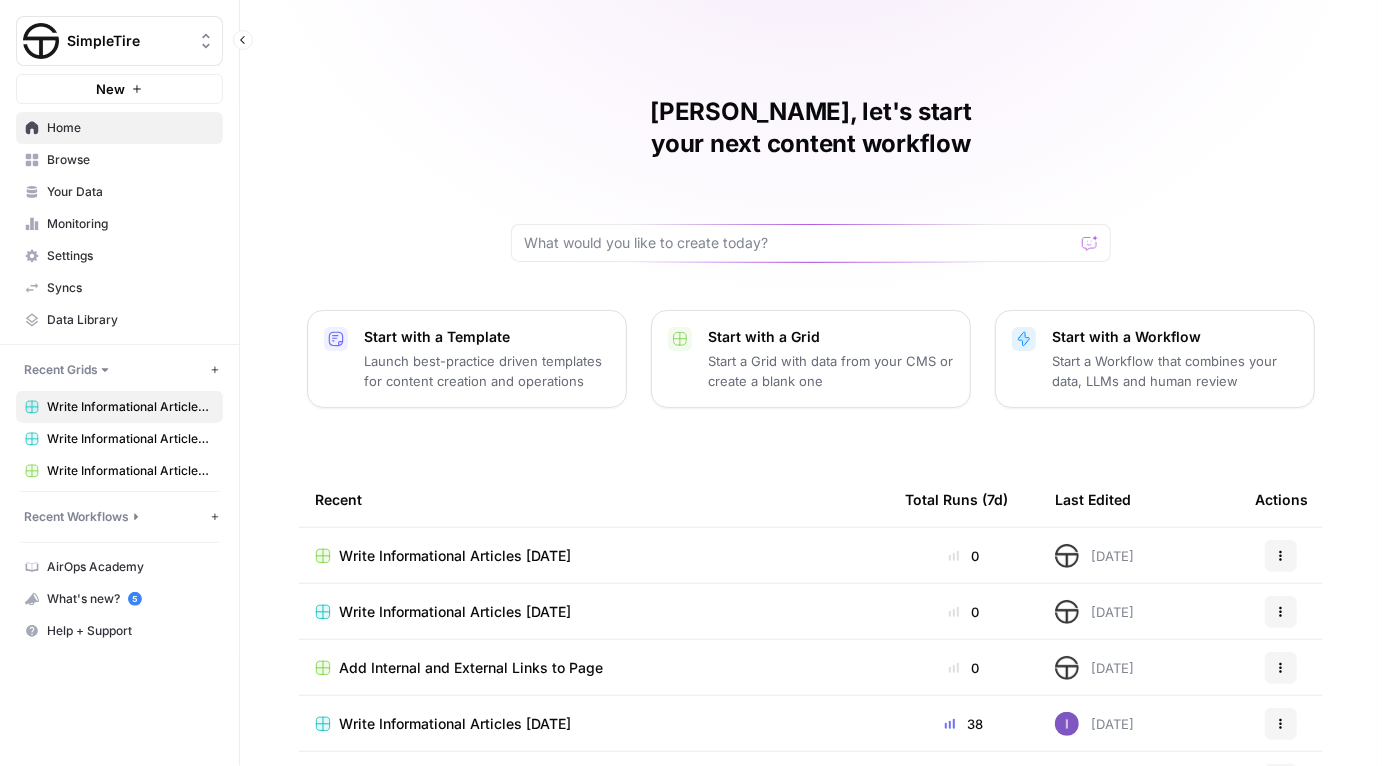 click on "Write Informational Articles [DATE]" at bounding box center [130, 407] 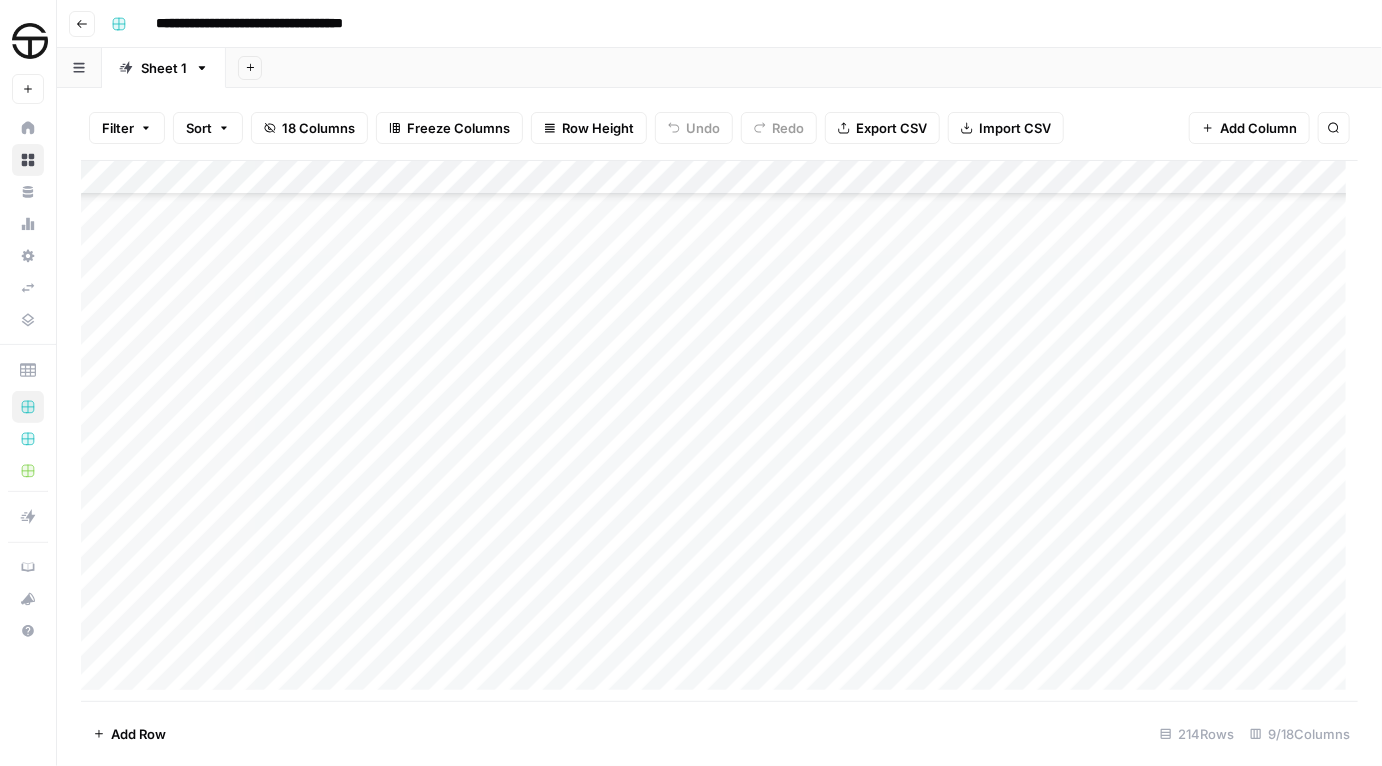 scroll, scrollTop: 4232, scrollLeft: 0, axis: vertical 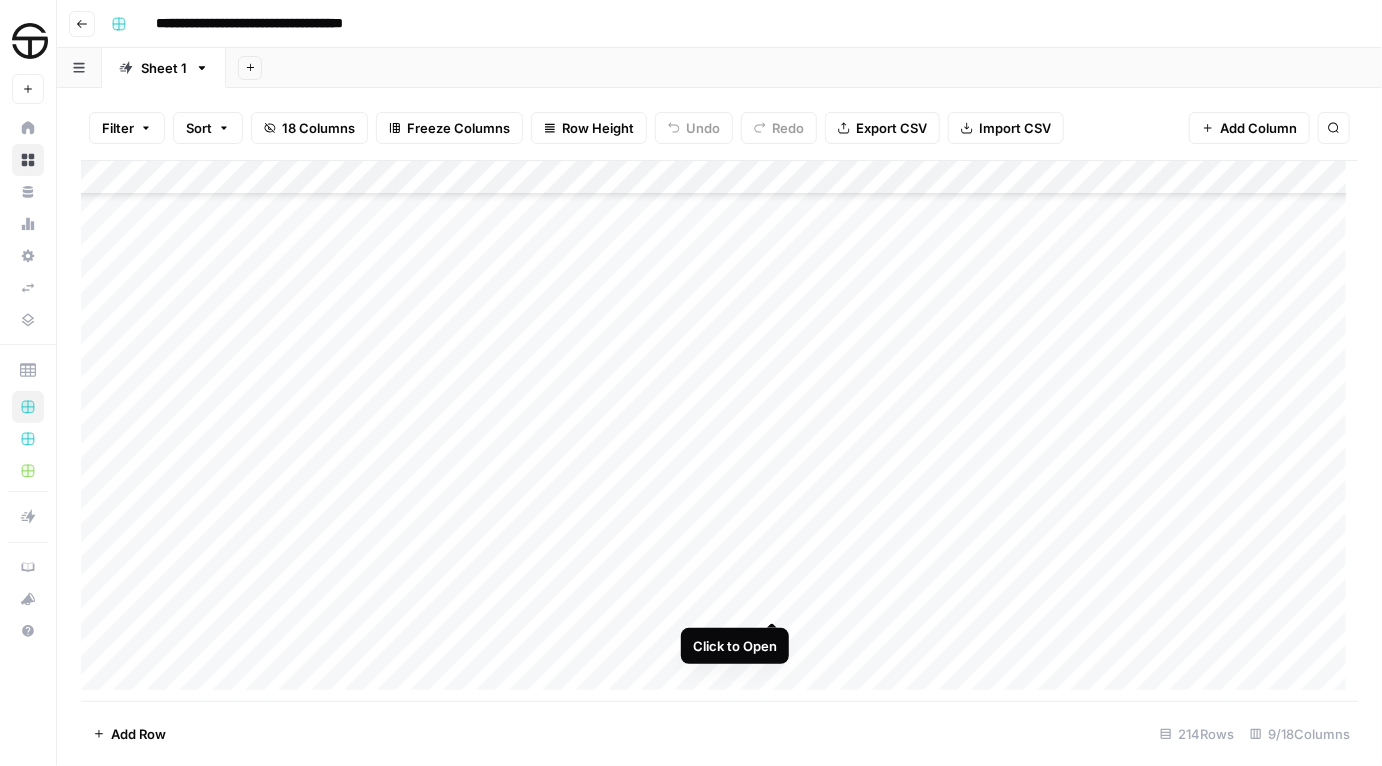 click on "Add Column" at bounding box center (719, 431) 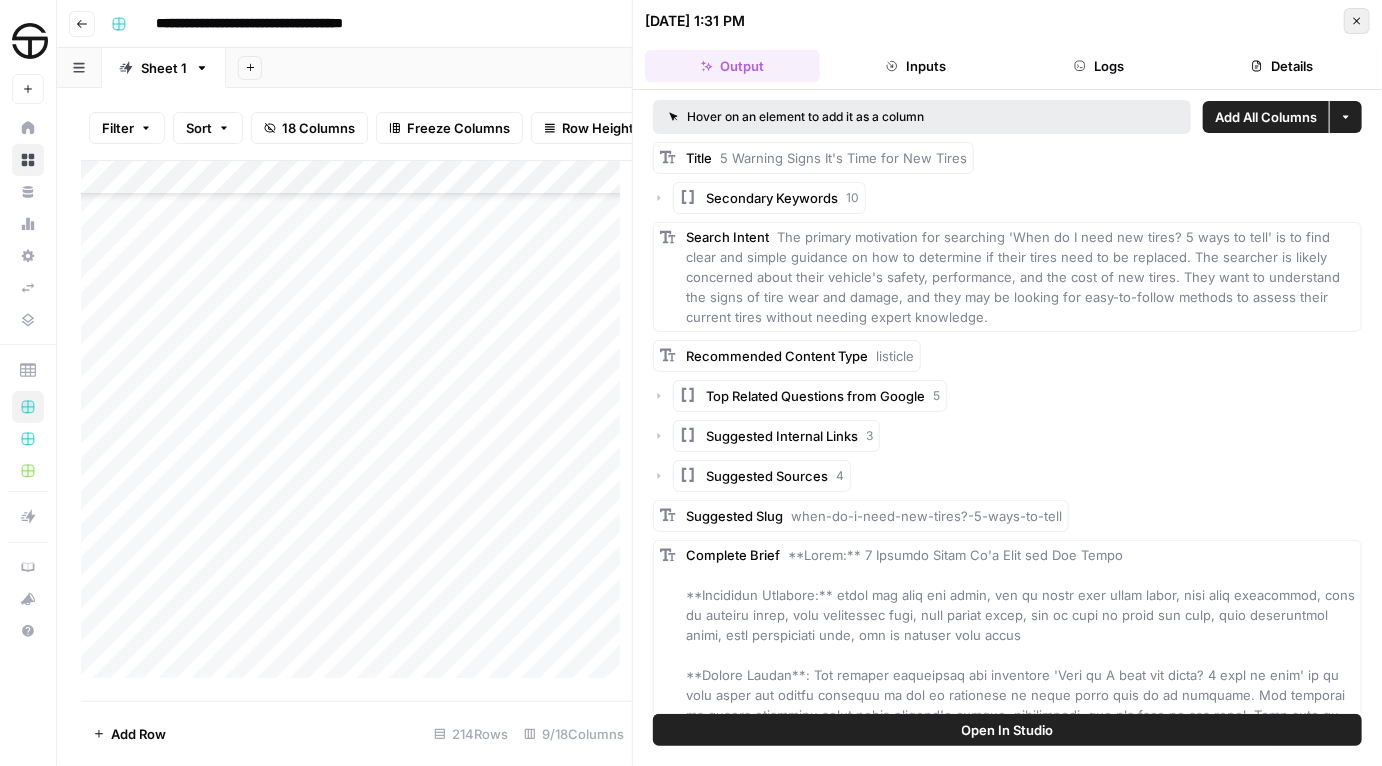 click 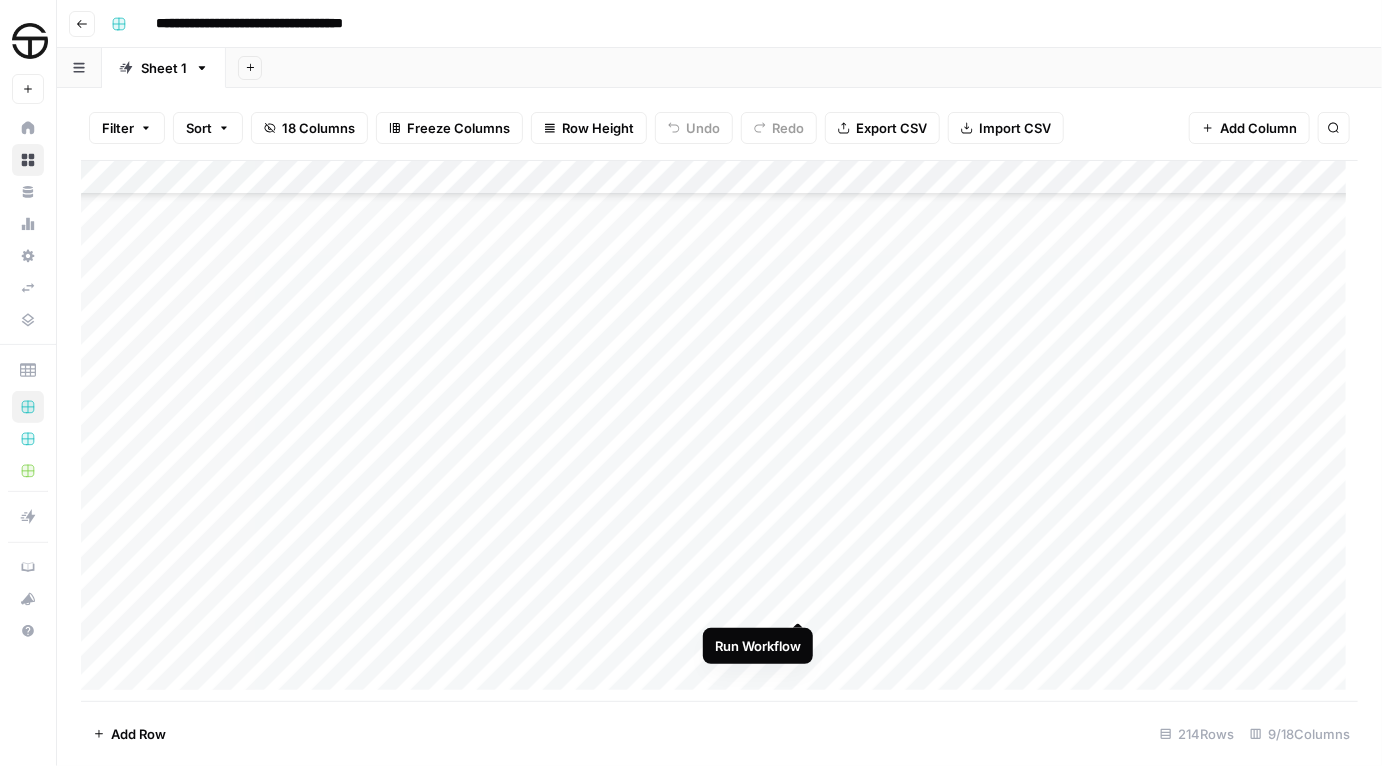 click on "Add Column" at bounding box center (719, 431) 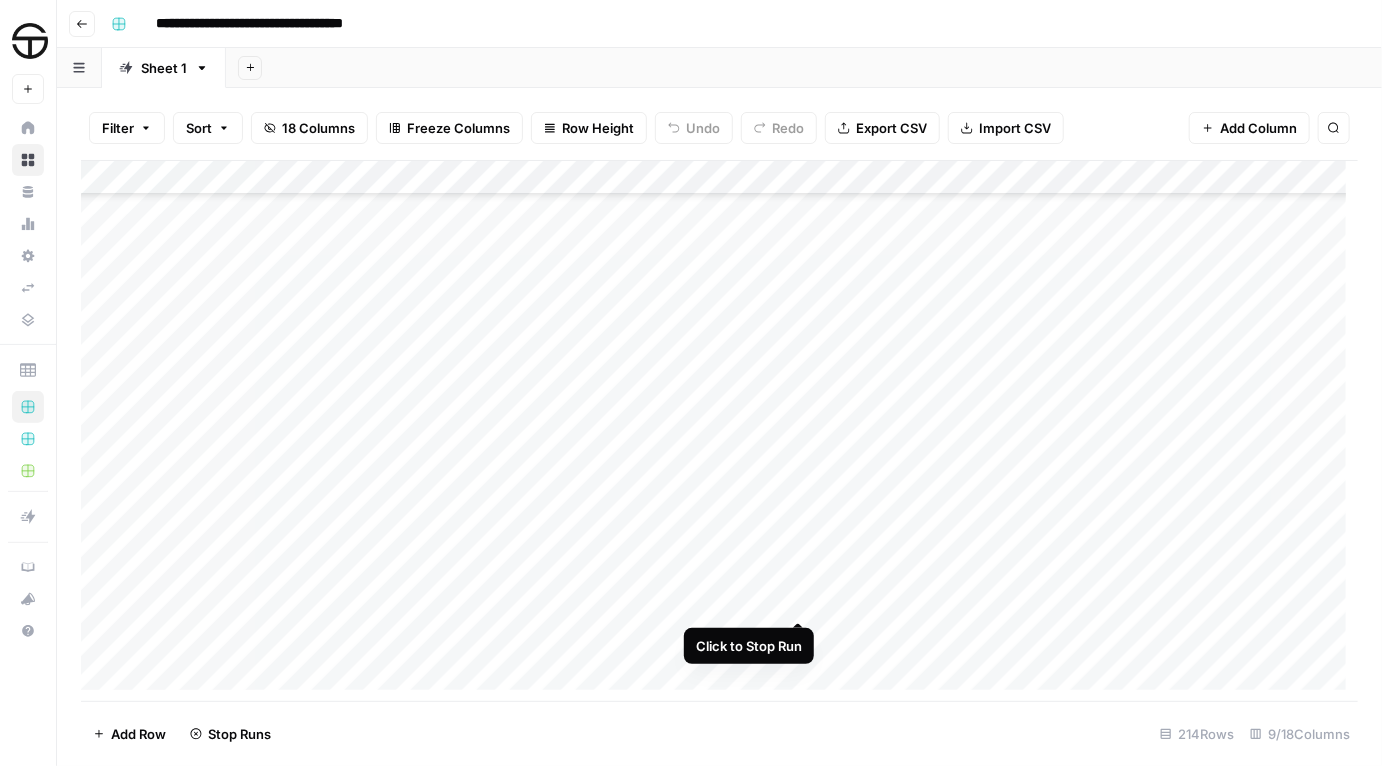 click on "Add Column" at bounding box center (719, 431) 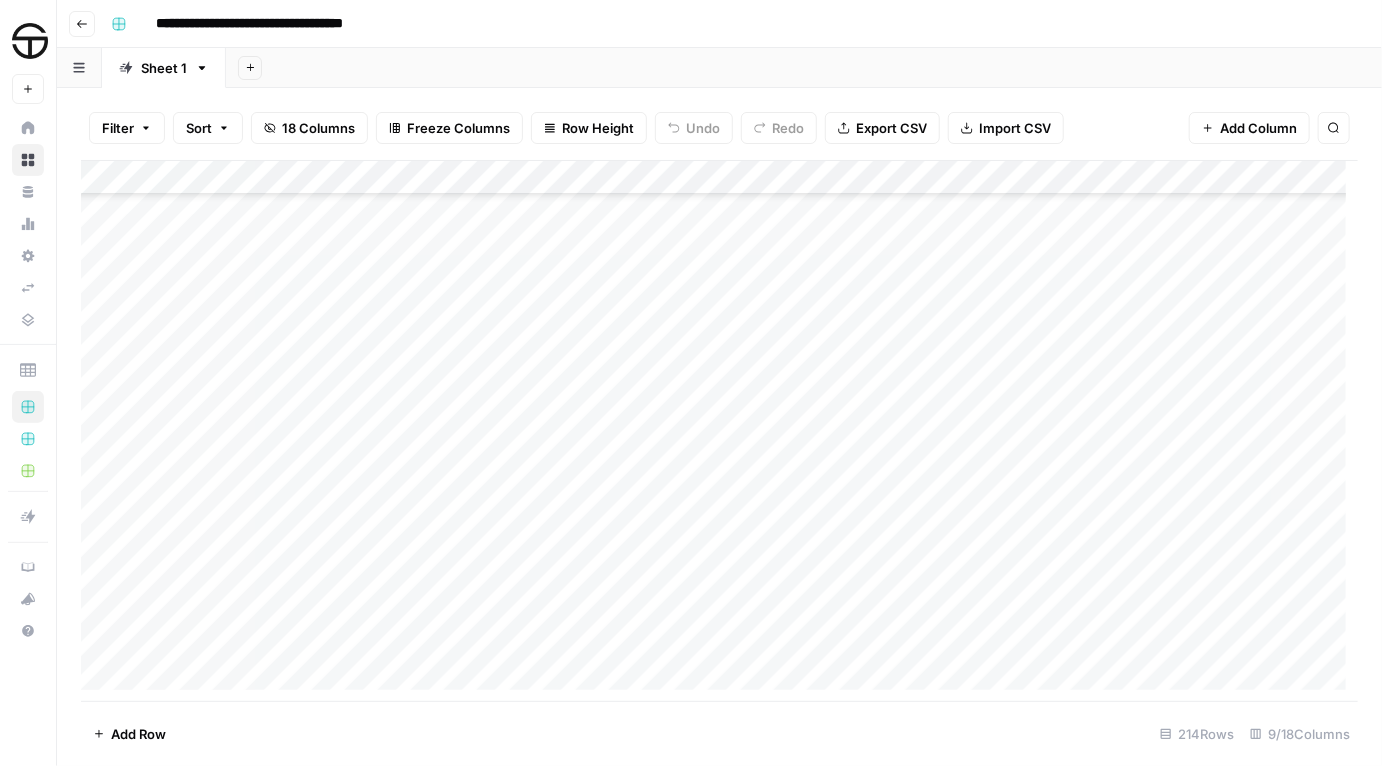 click on "Add Column" at bounding box center [719, 431] 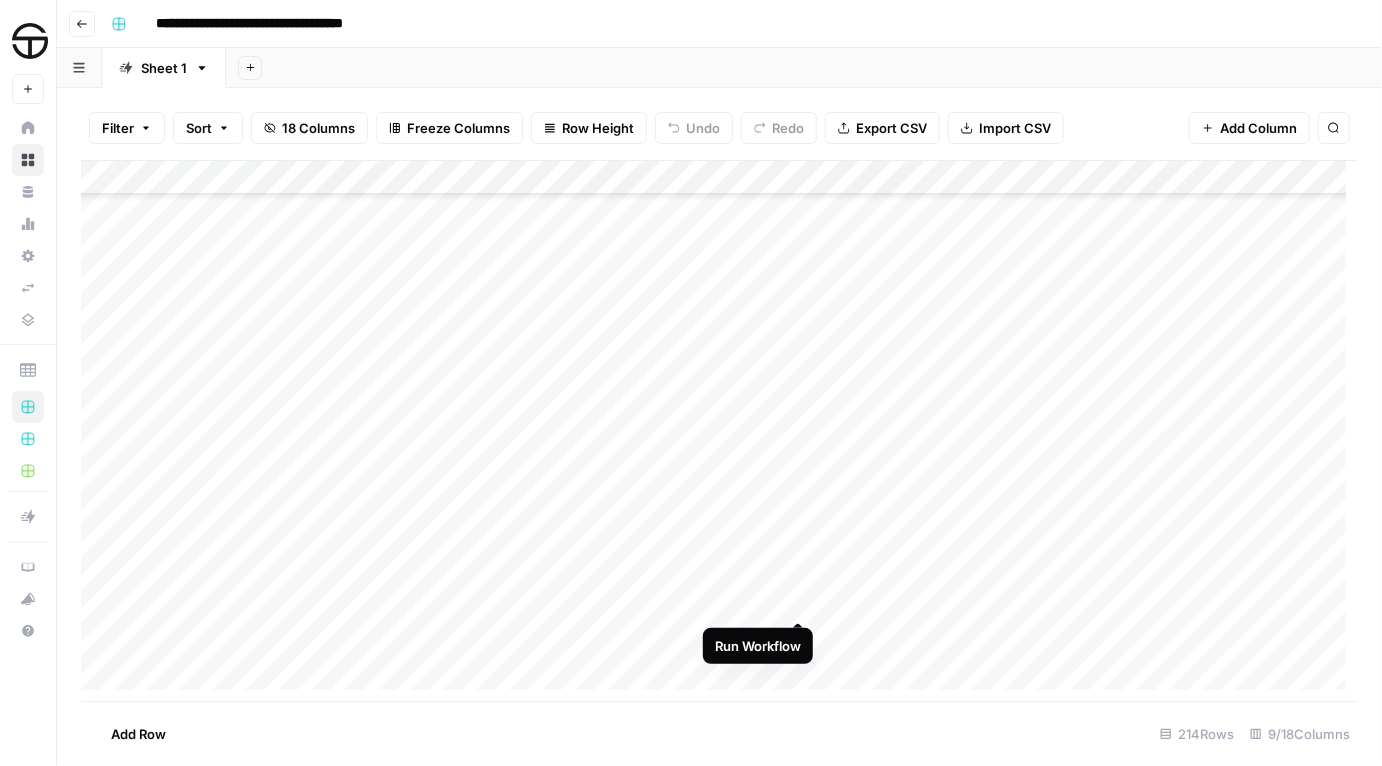 click on "Add Column" at bounding box center (719, 431) 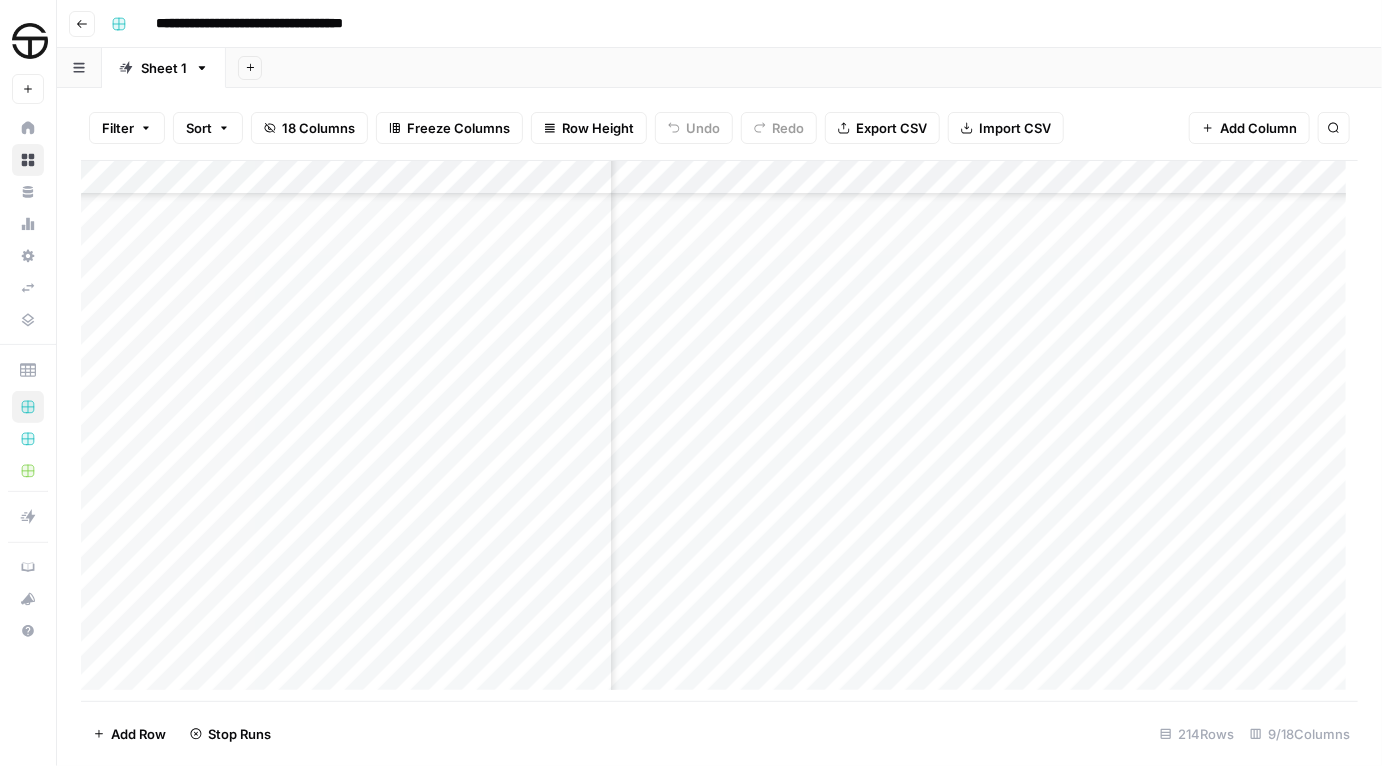 scroll, scrollTop: 4232, scrollLeft: 143, axis: both 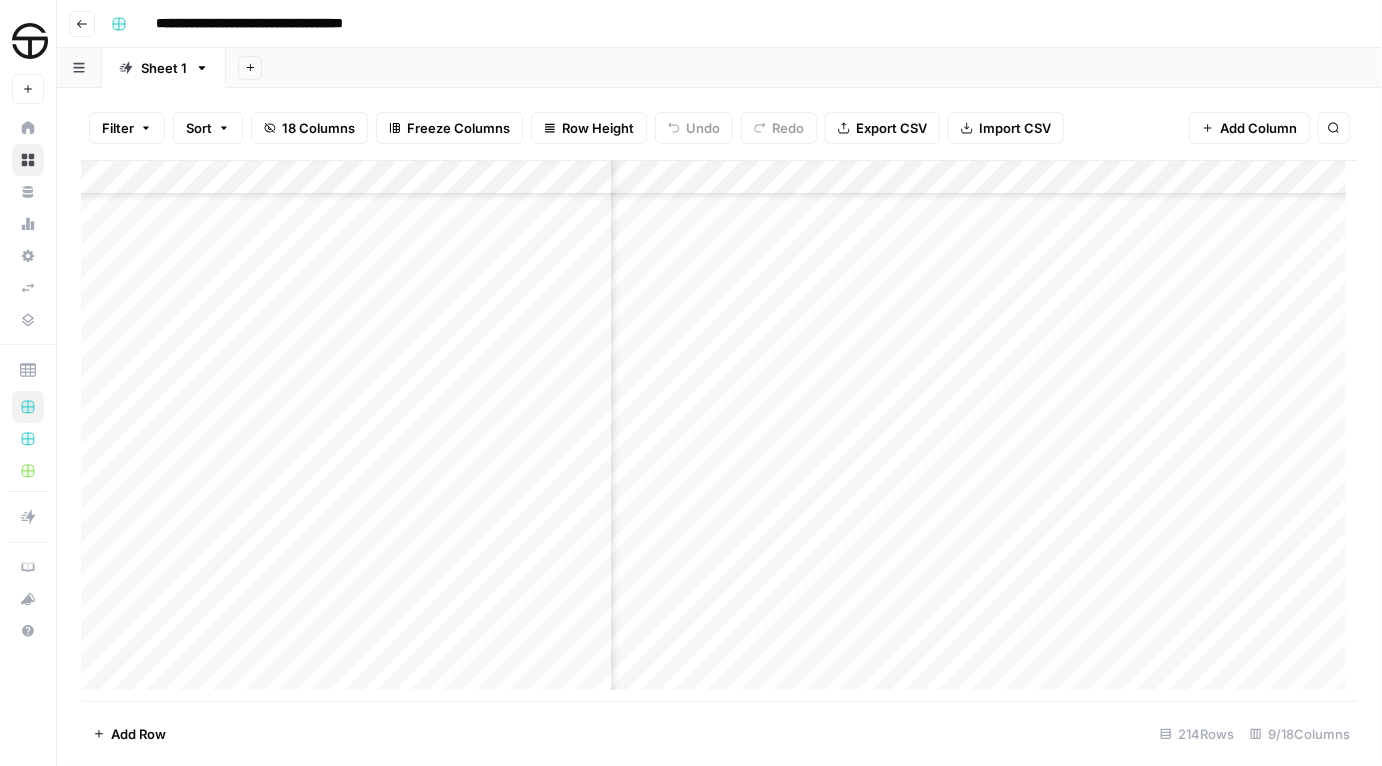click on "Add Column" at bounding box center (719, 431) 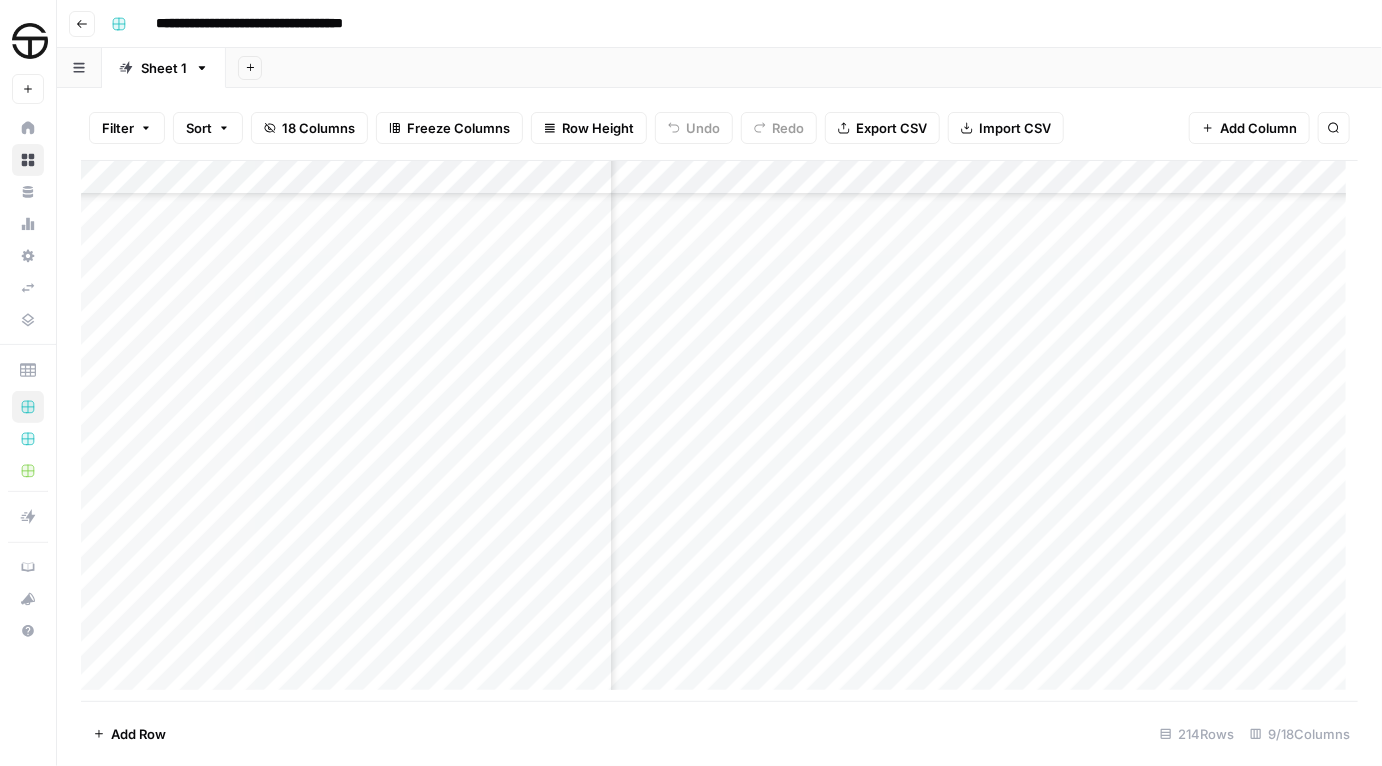 scroll, scrollTop: 4232, scrollLeft: 738, axis: both 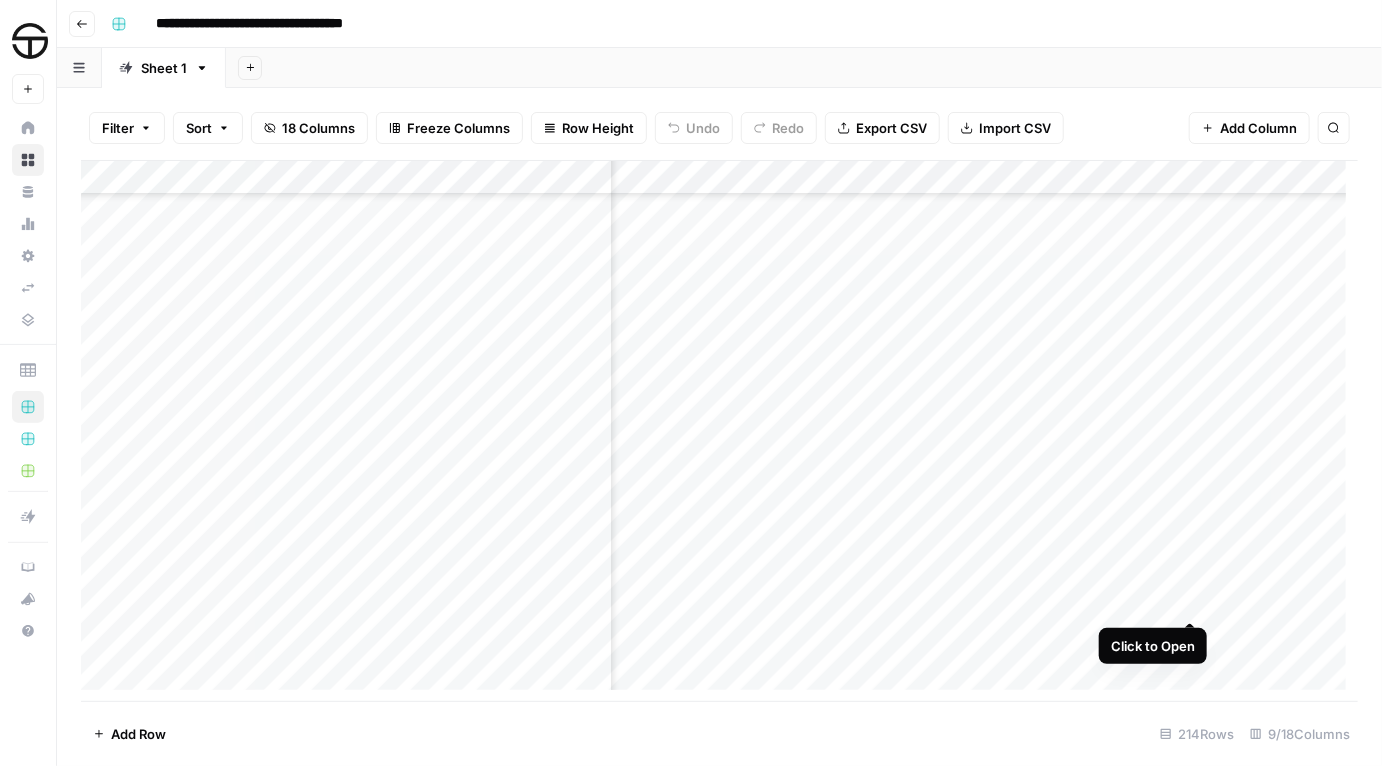click on "Add Column" at bounding box center [719, 431] 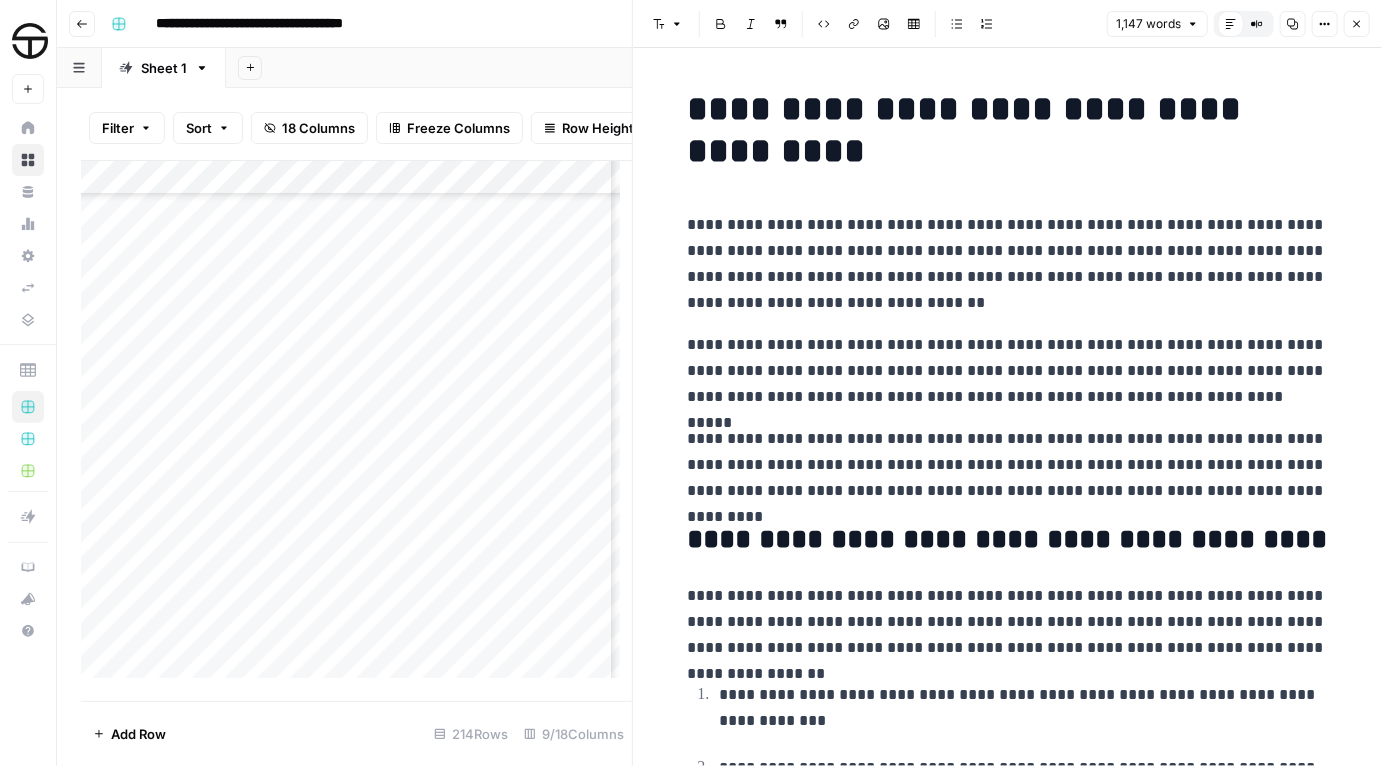 click on "**********" at bounding box center (1008, 130) 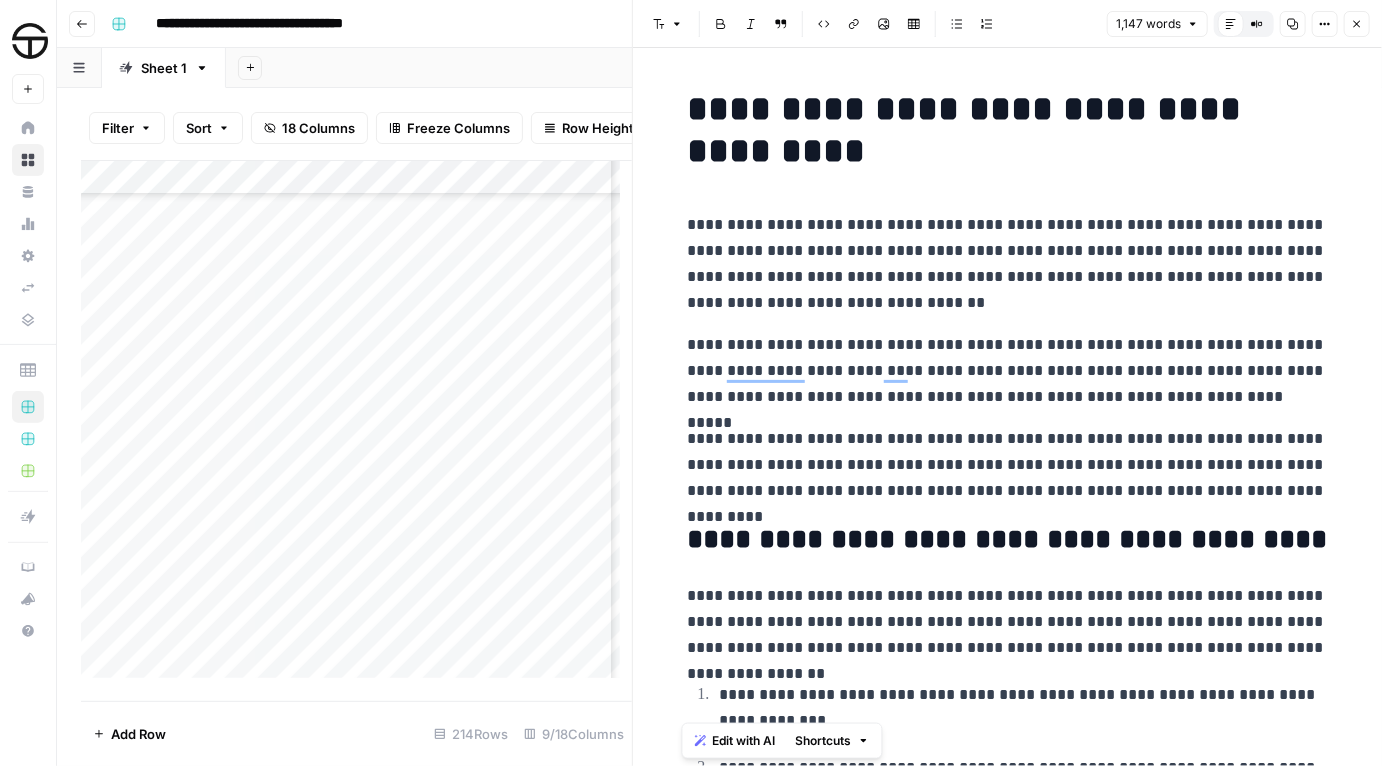 copy on "**********" 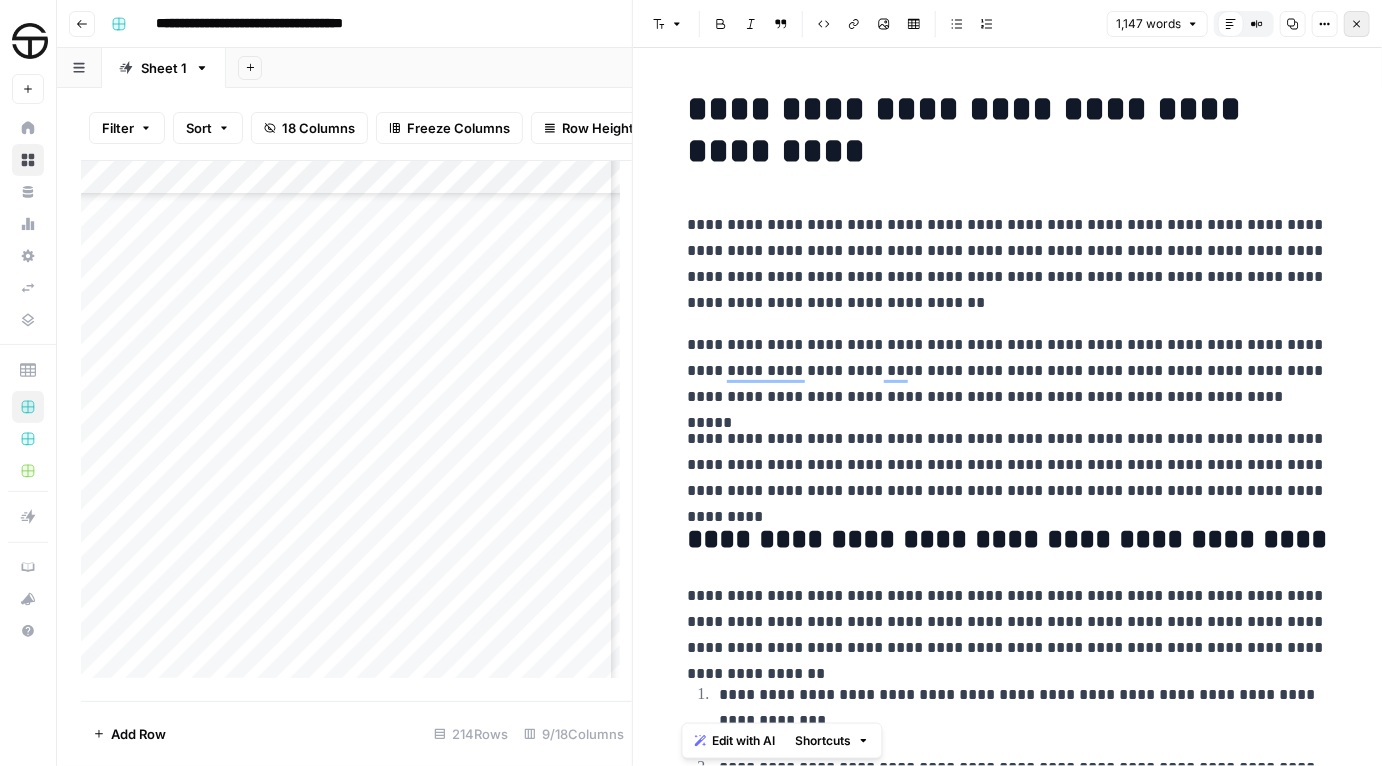click 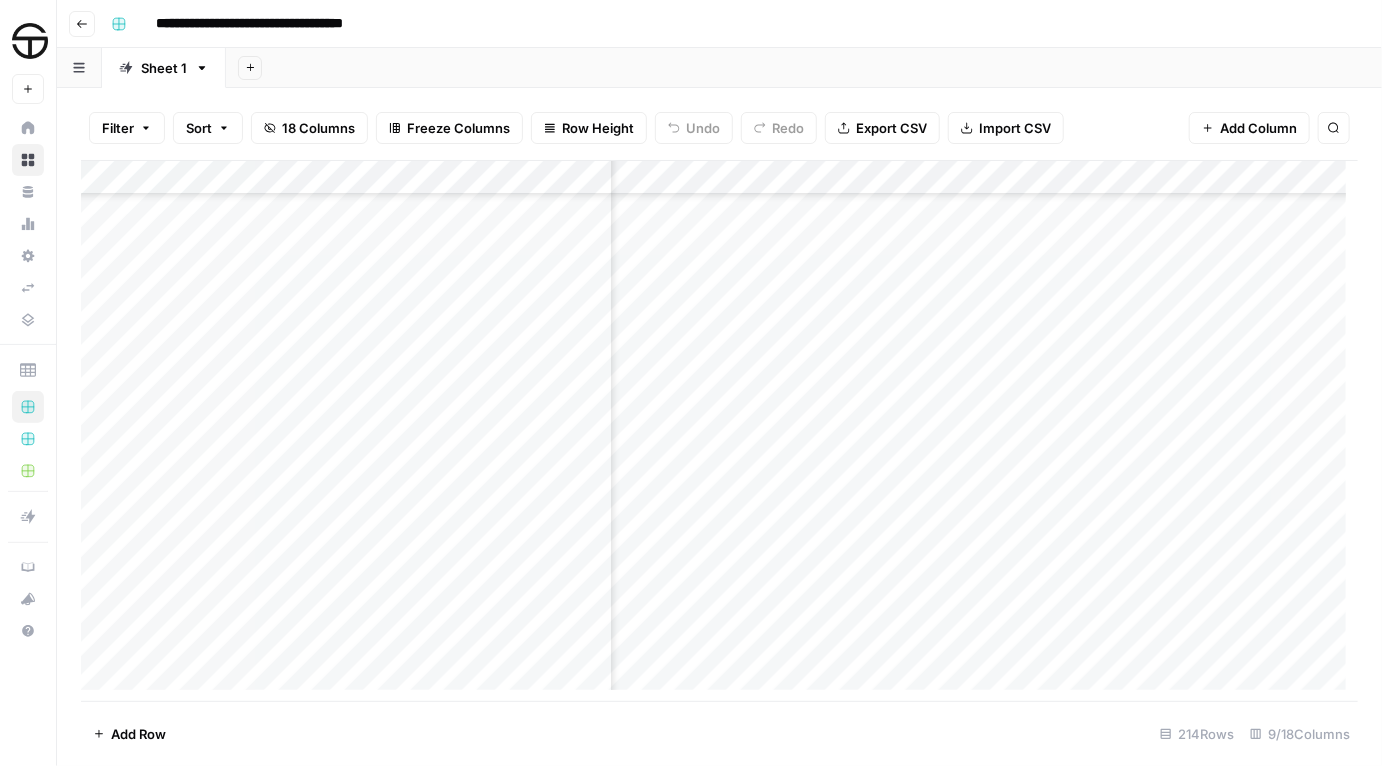 scroll, scrollTop: 4232, scrollLeft: 0, axis: vertical 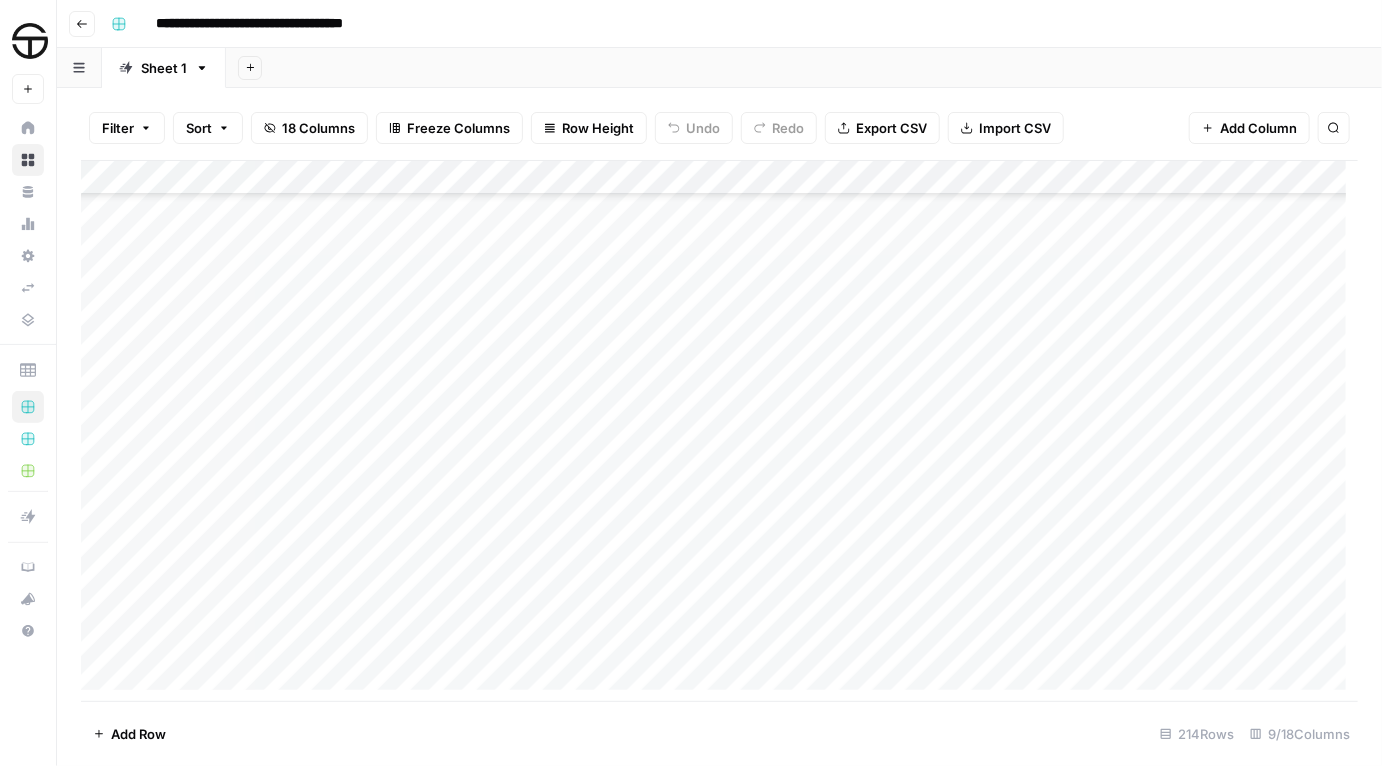 click on "Add Column" at bounding box center [719, 431] 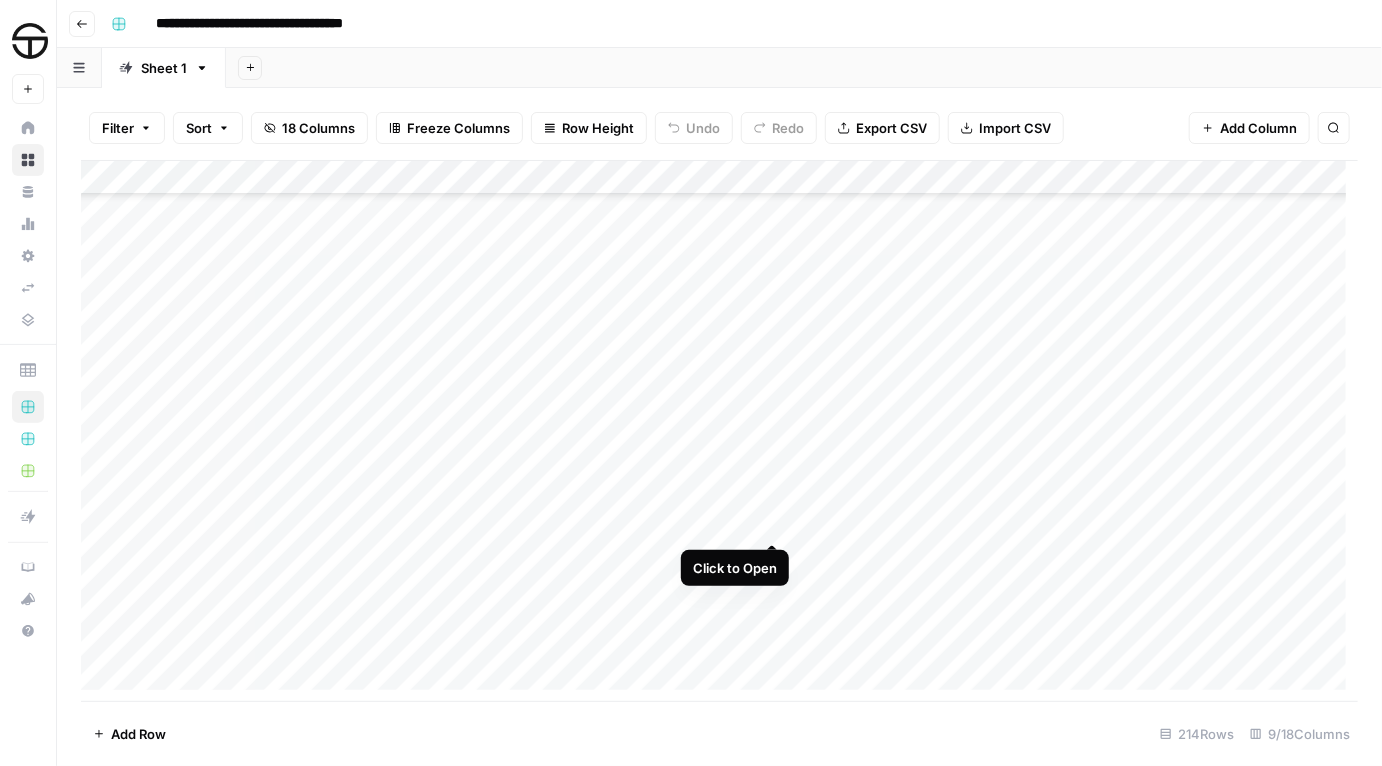 click on "Add Column" at bounding box center [719, 431] 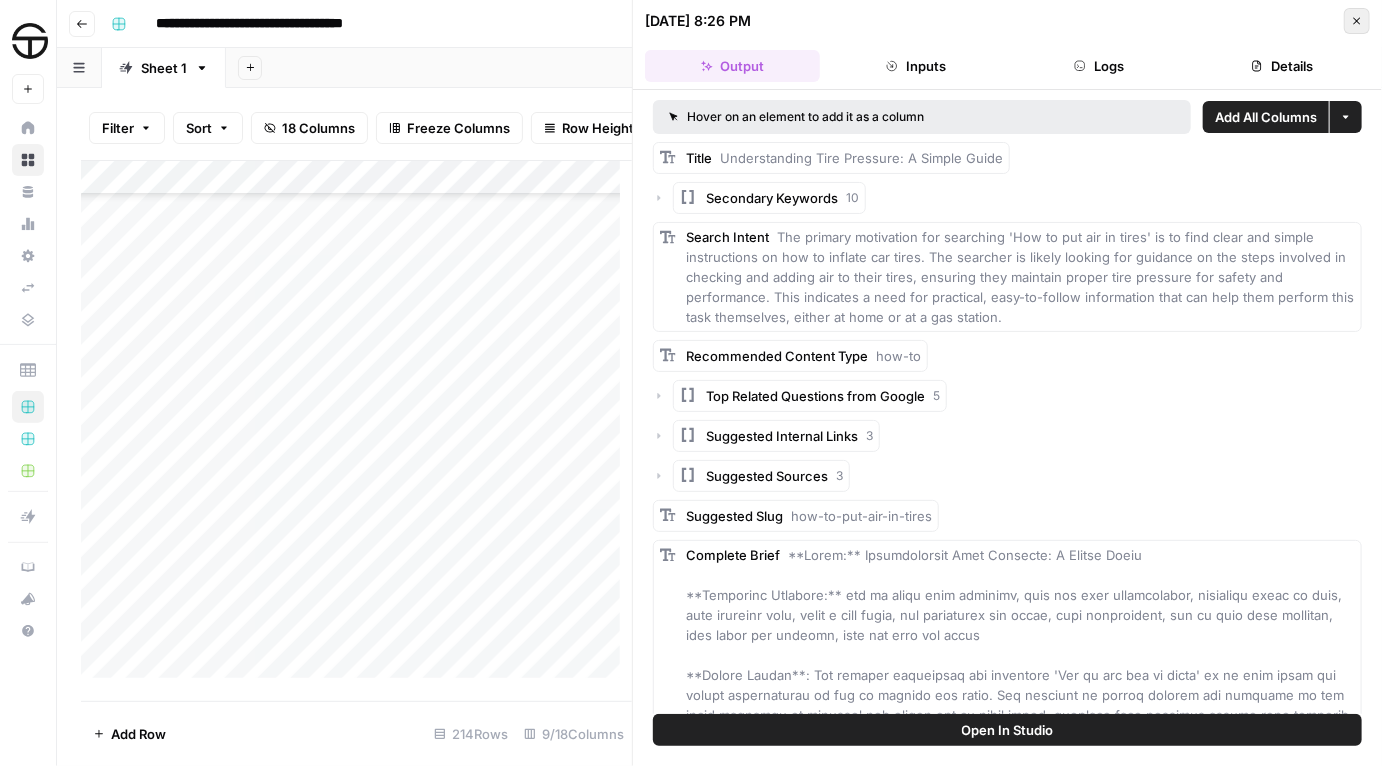 click 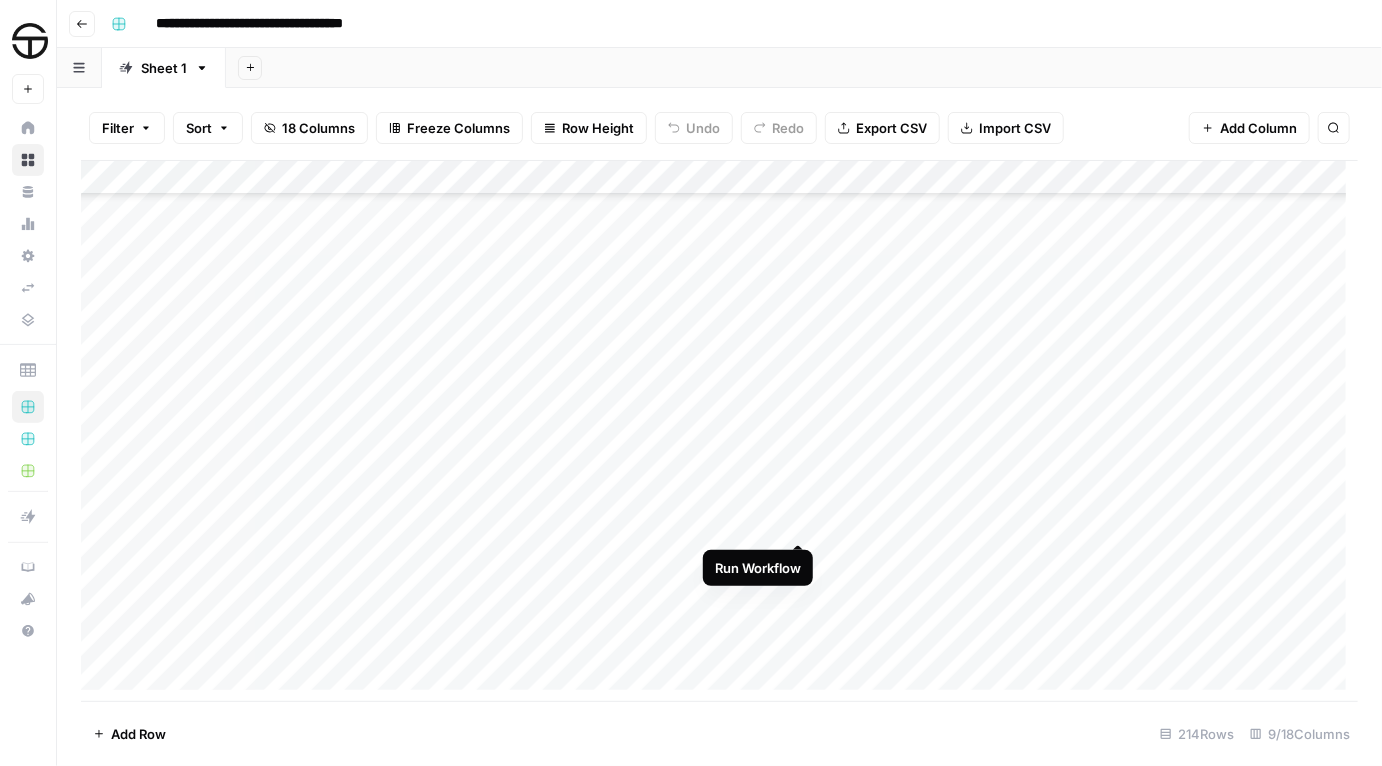 click on "Add Column" at bounding box center [719, 431] 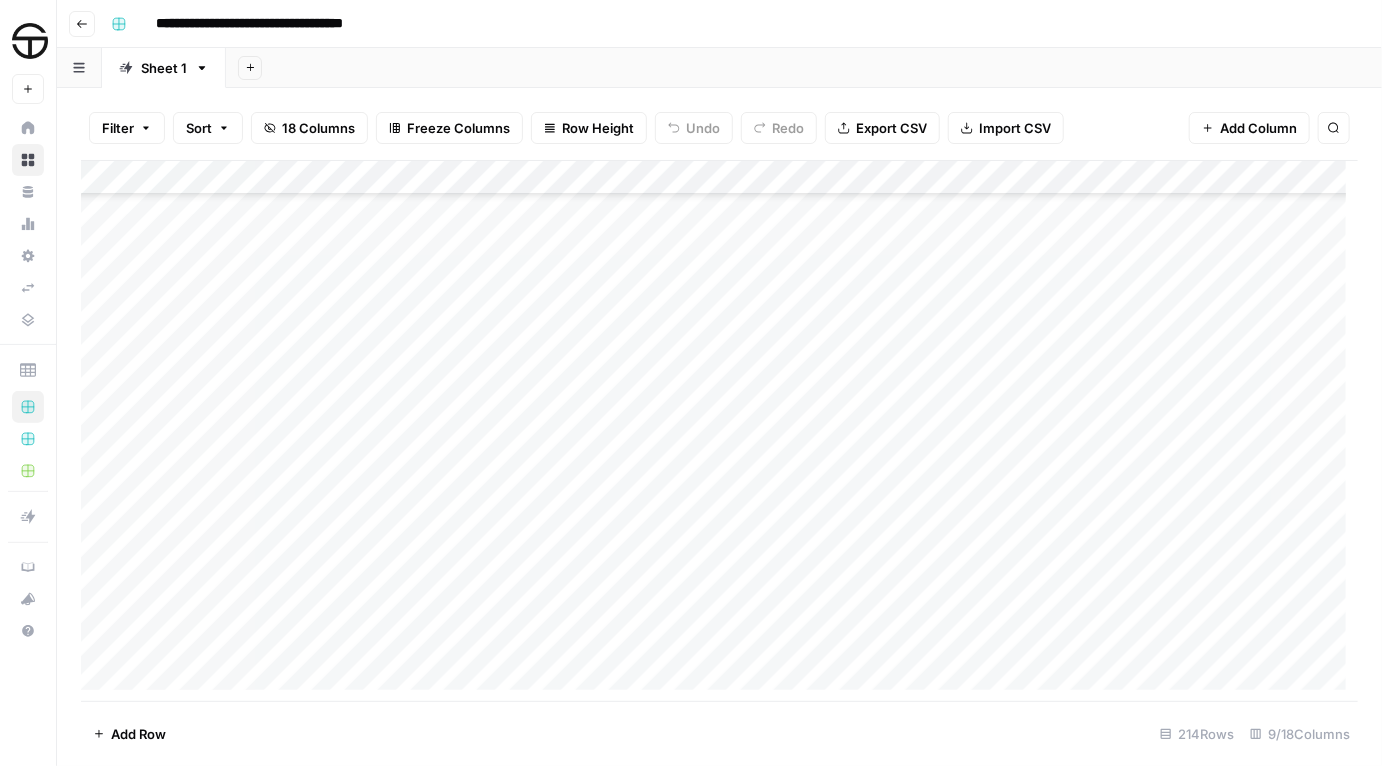 click on "Add Column" at bounding box center (719, 431) 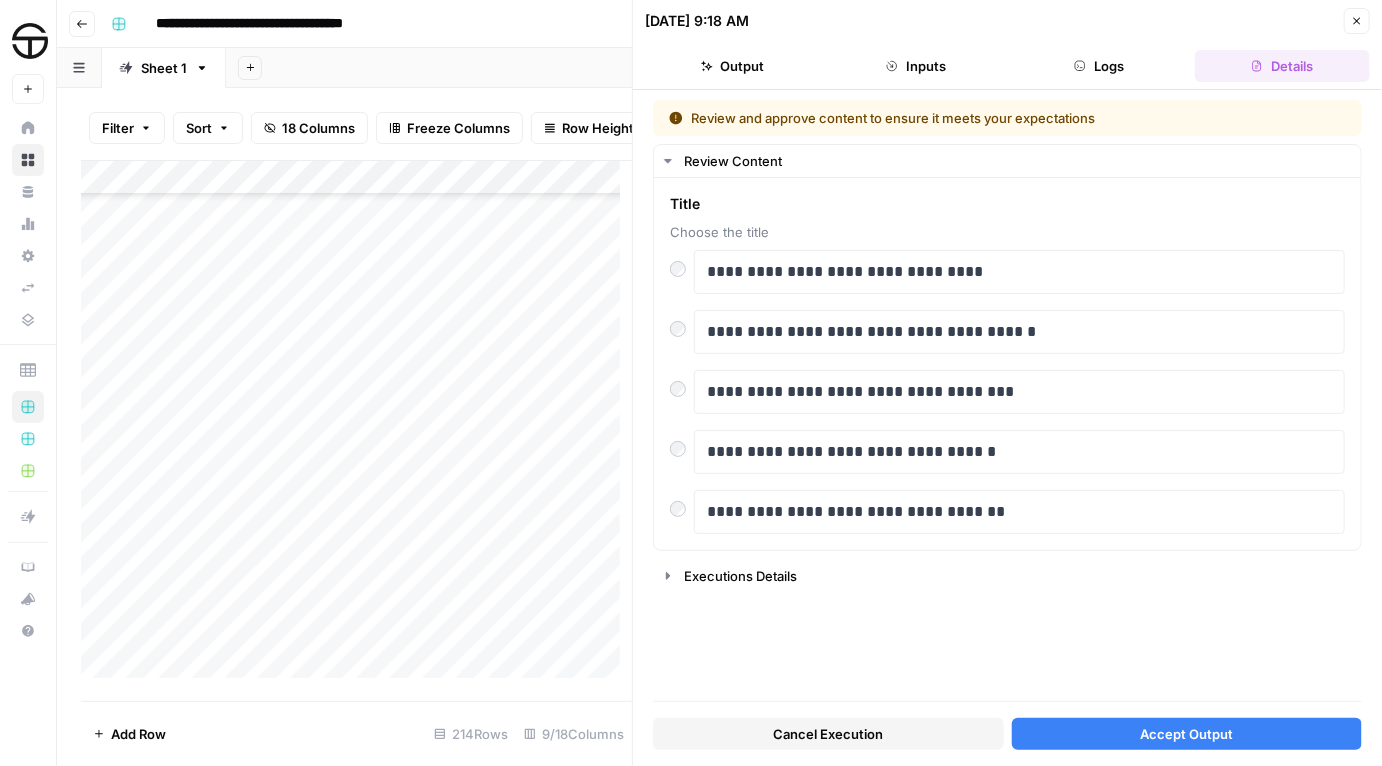 click on "Accept Output" at bounding box center [1186, 734] 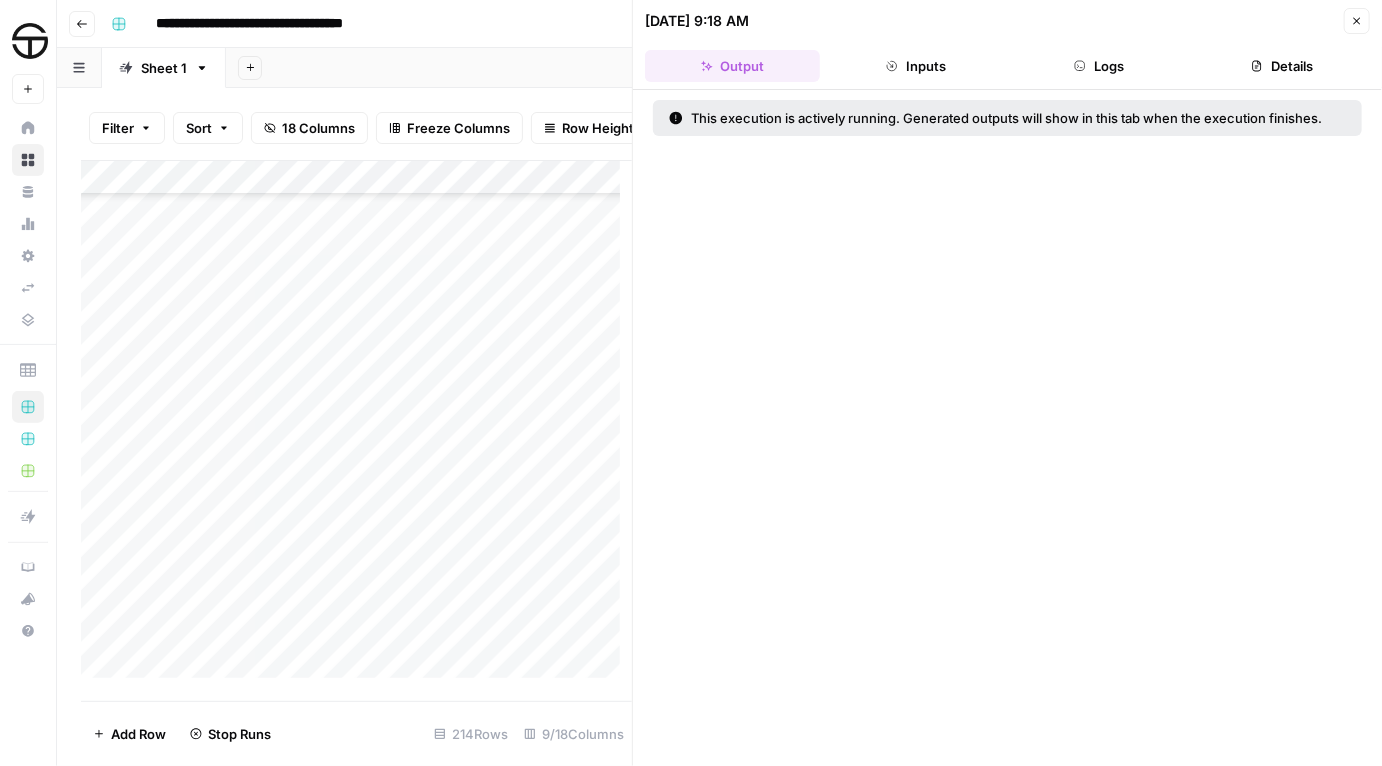 scroll, scrollTop: 5368, scrollLeft: 0, axis: vertical 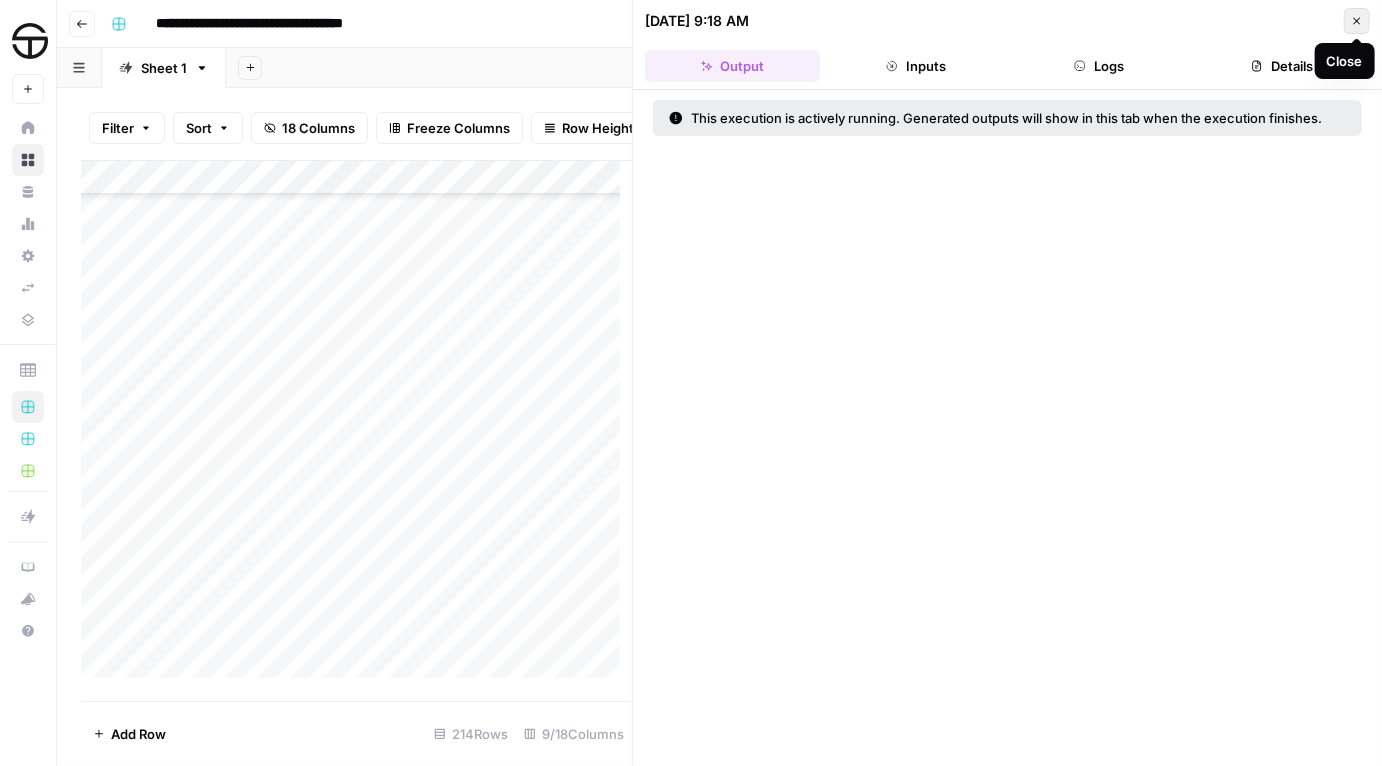 click 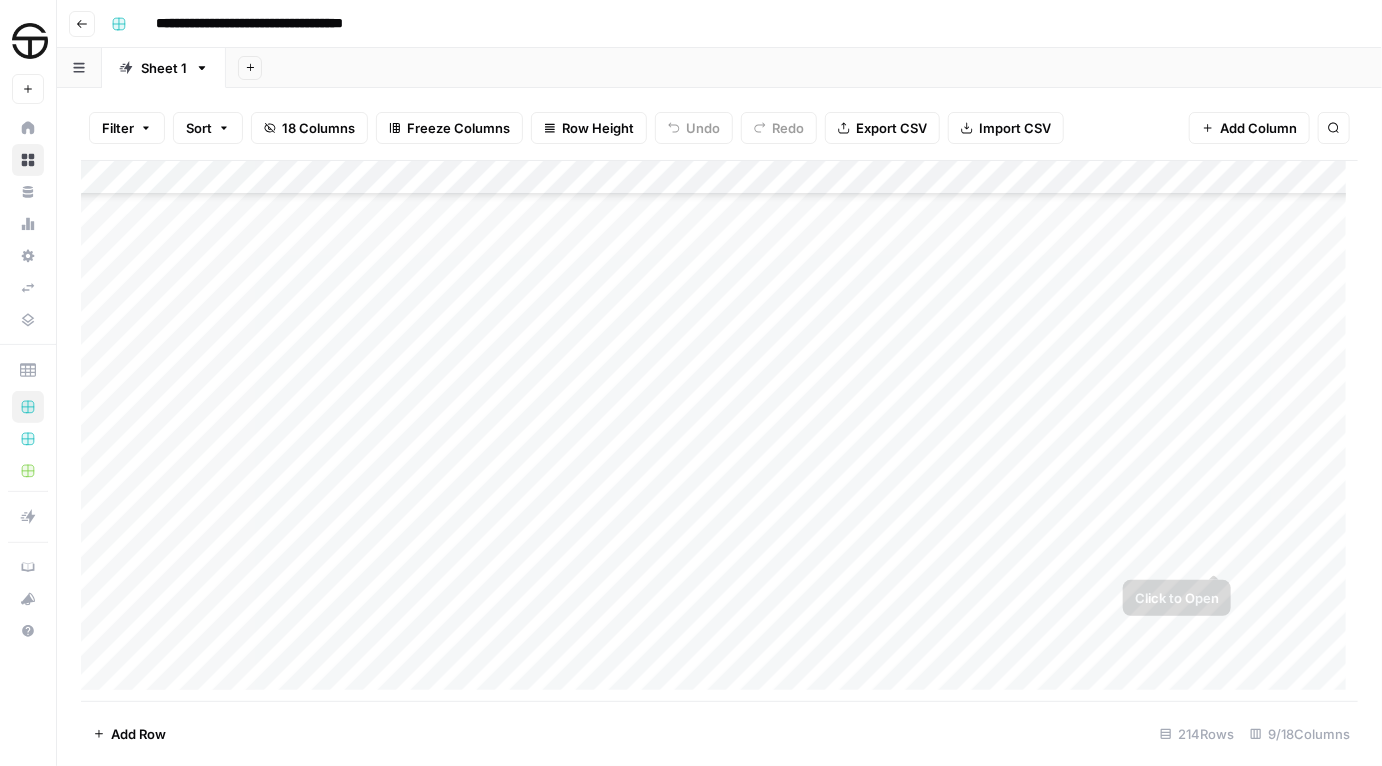 click on "Add Column" at bounding box center [719, 431] 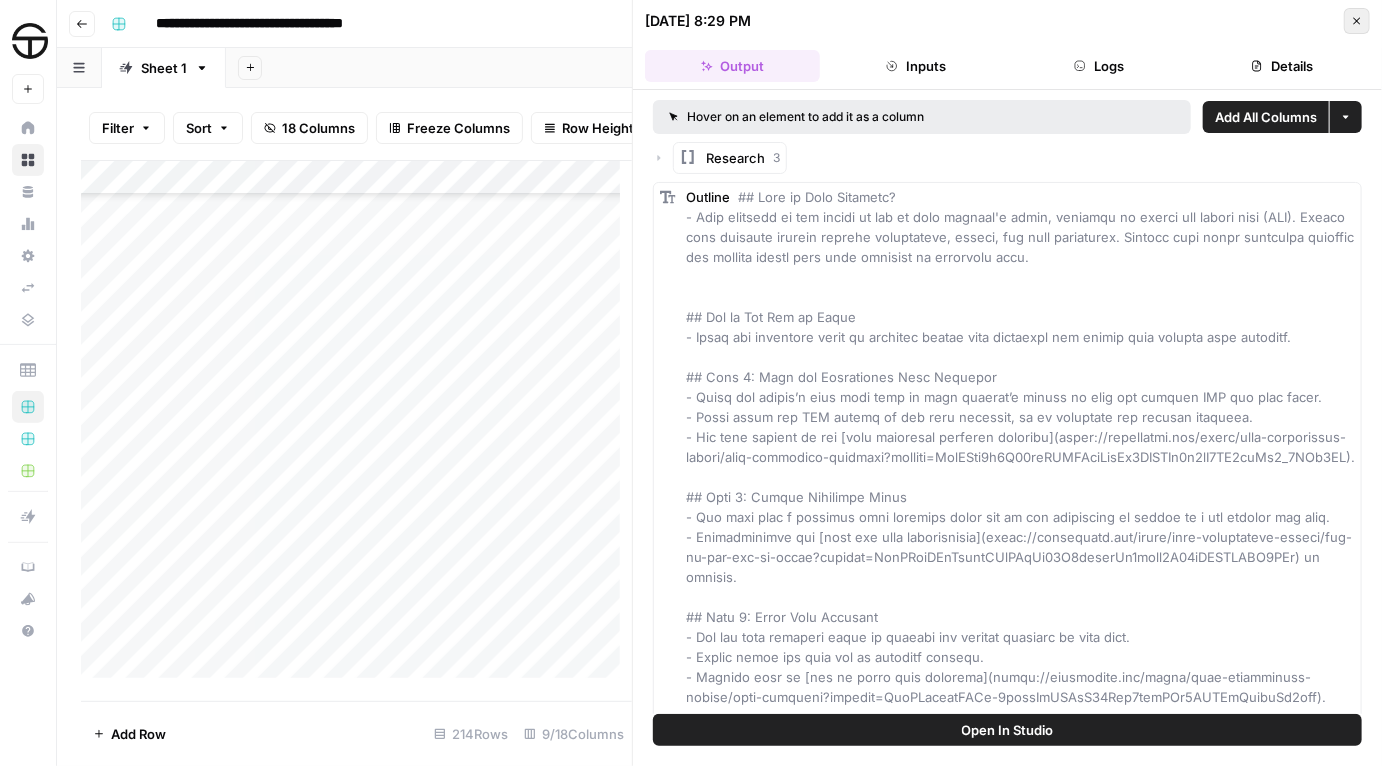 click 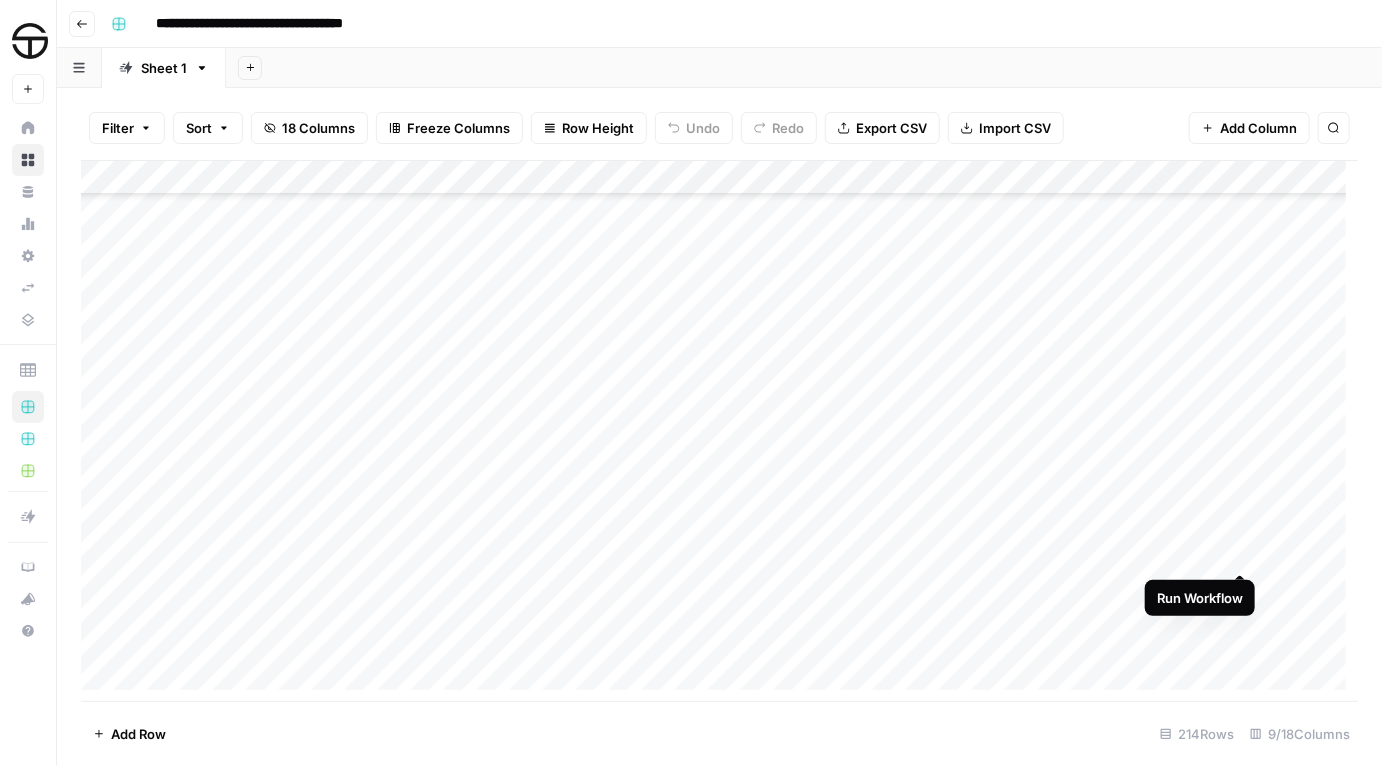 click on "Add Column" at bounding box center [719, 431] 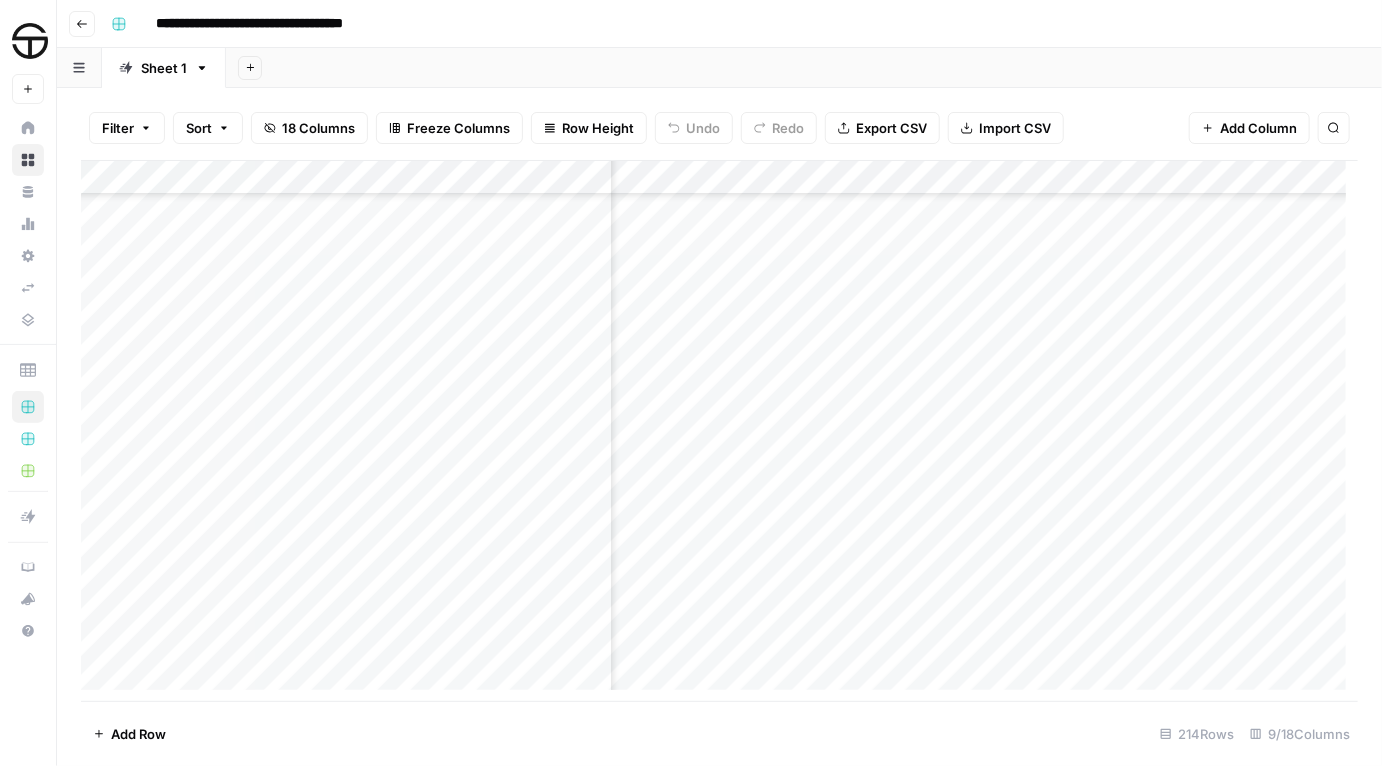 scroll, scrollTop: 5368, scrollLeft: 259, axis: both 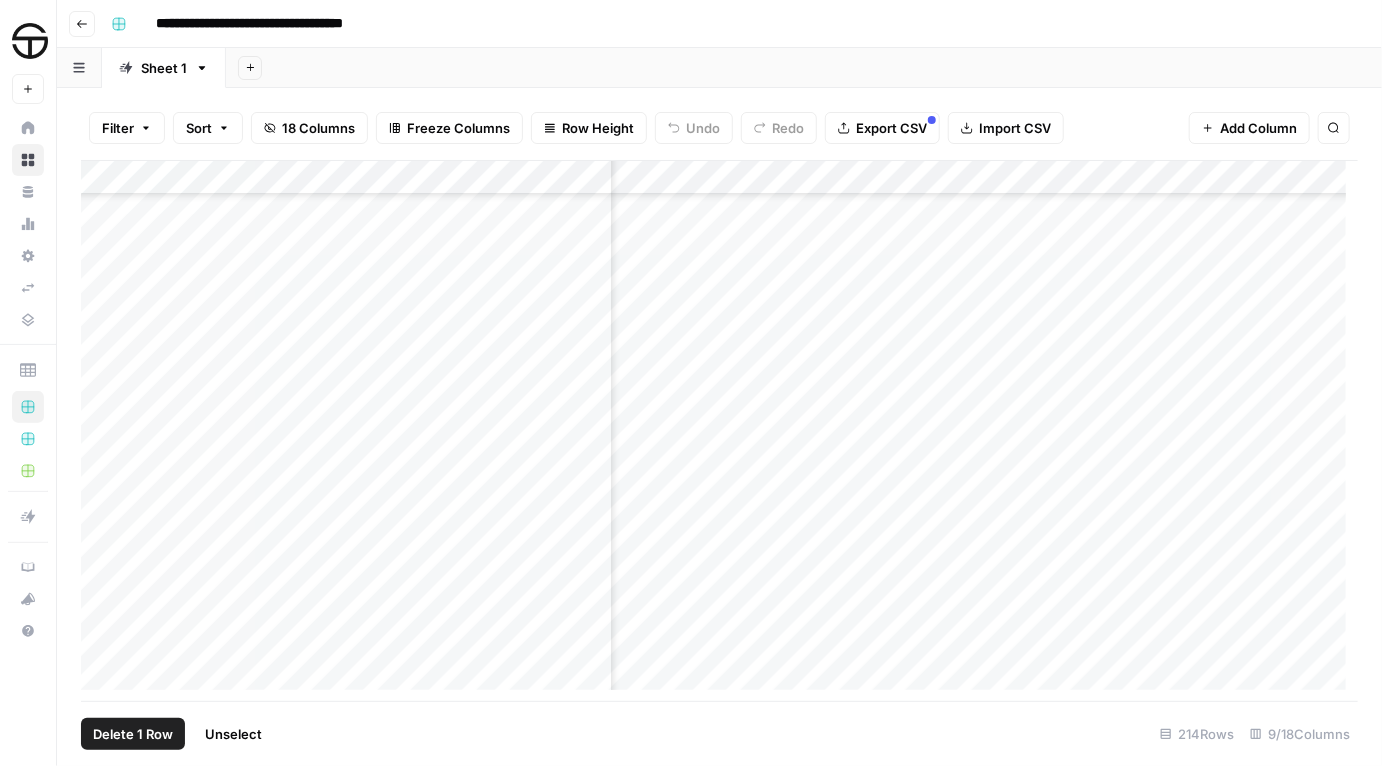 click on "Add Column" at bounding box center [719, 431] 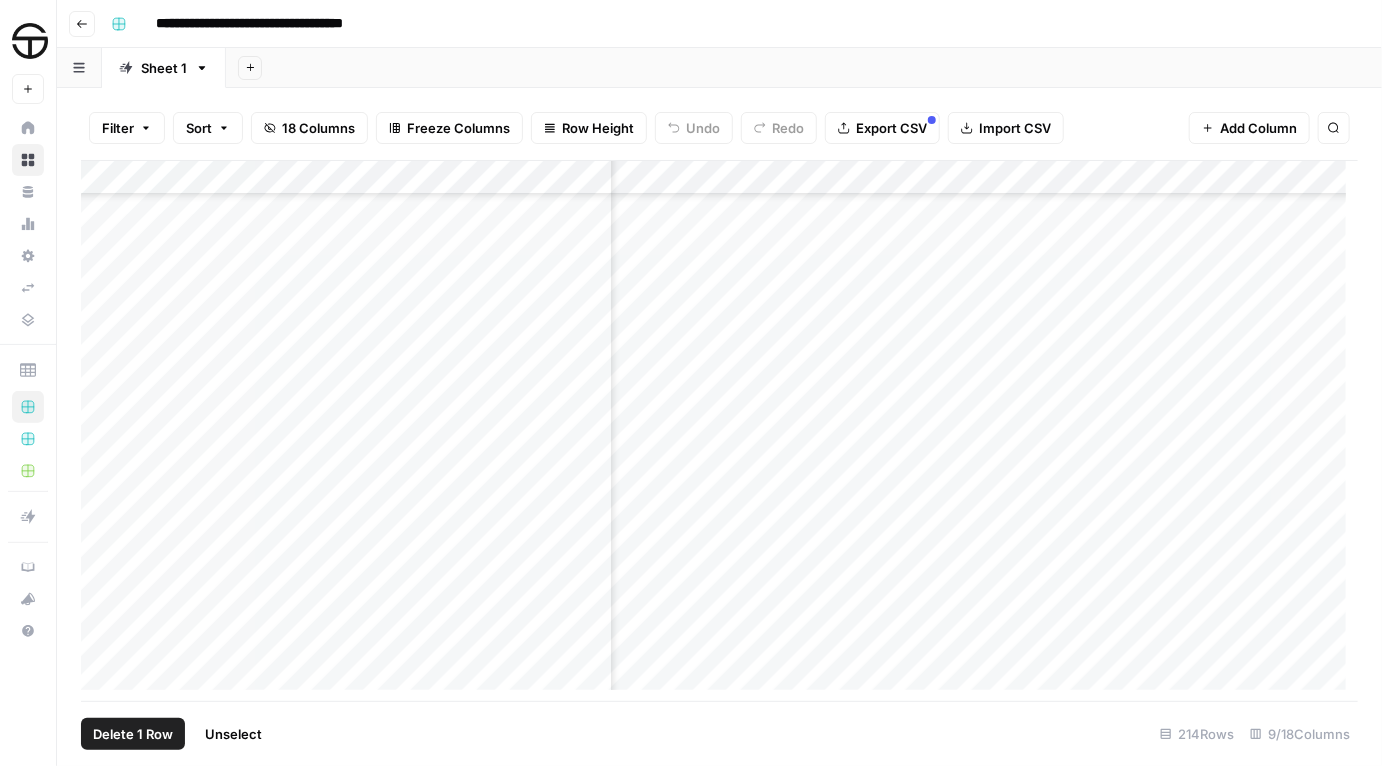 click on "Add Column" at bounding box center (719, 431) 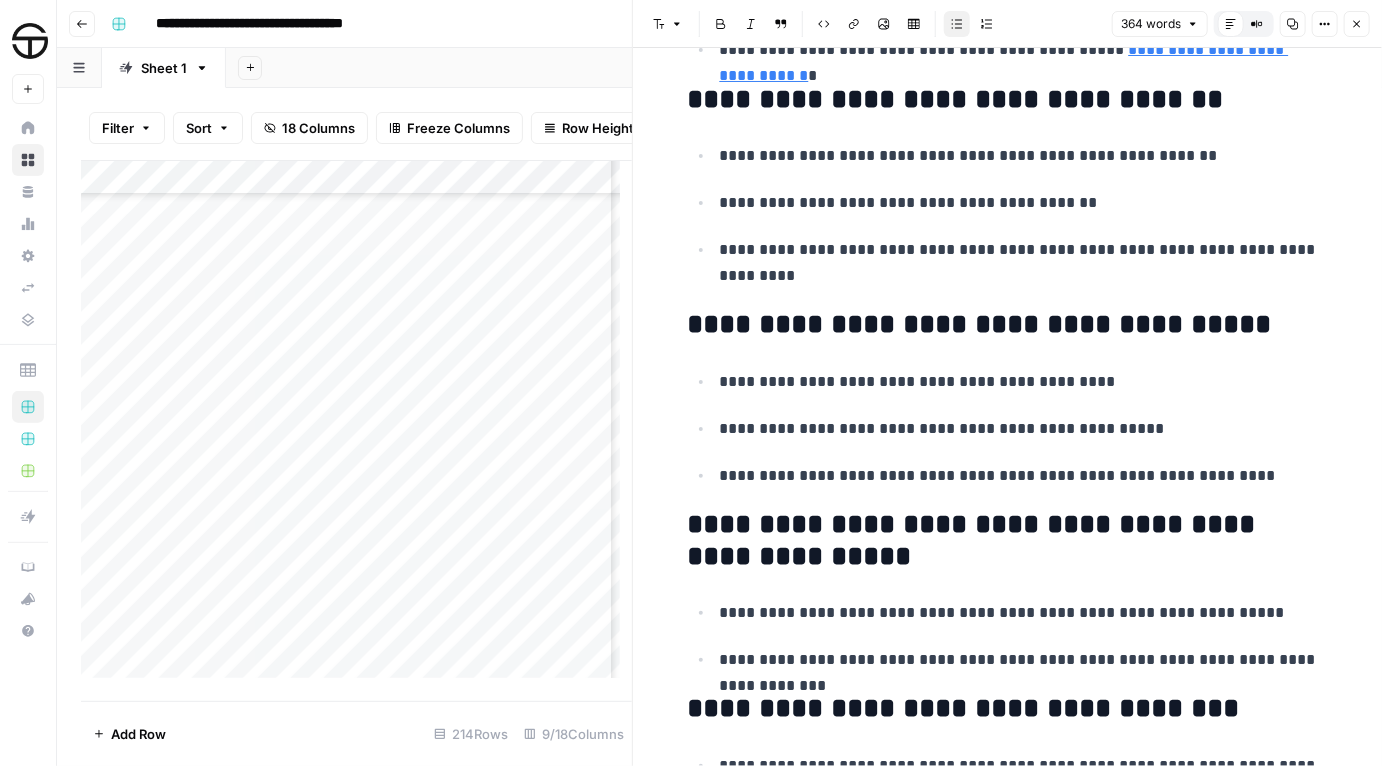 scroll, scrollTop: 1168, scrollLeft: 0, axis: vertical 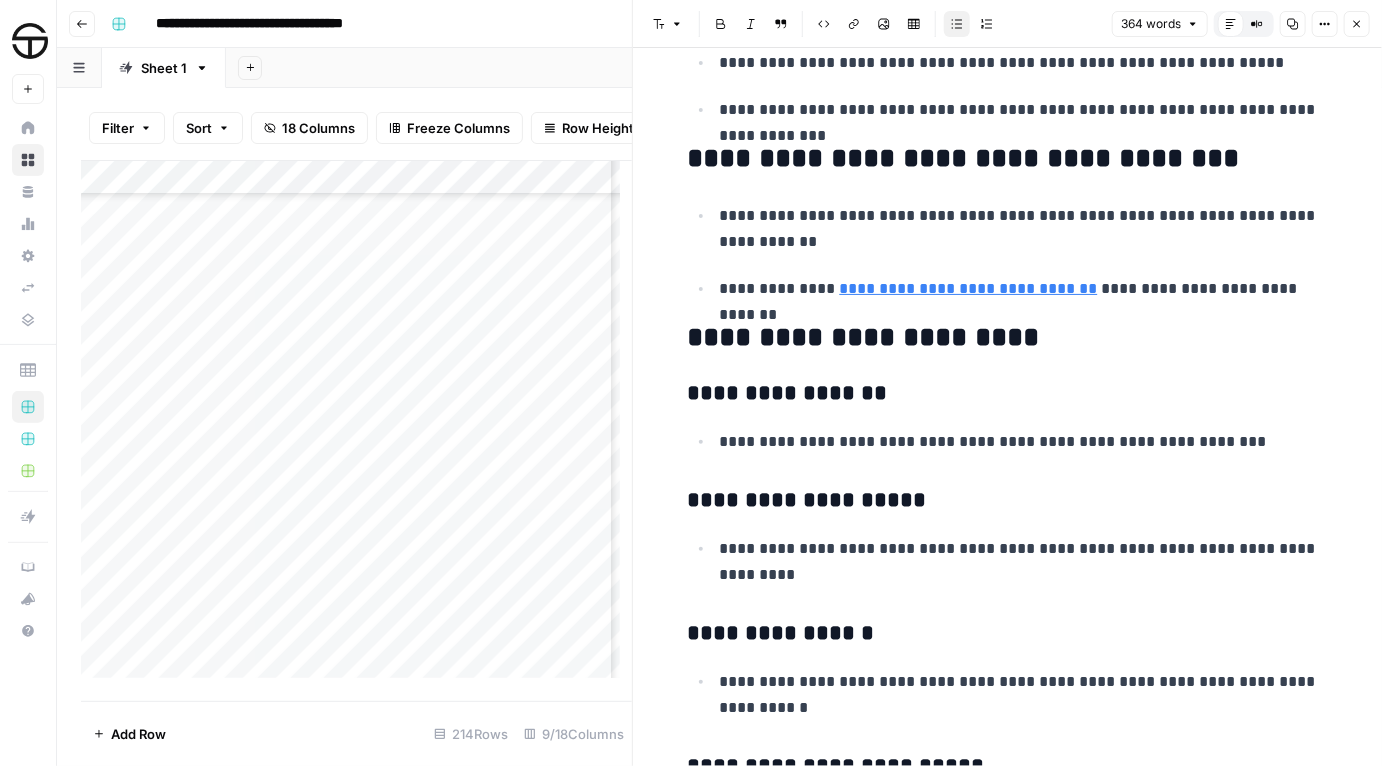 click 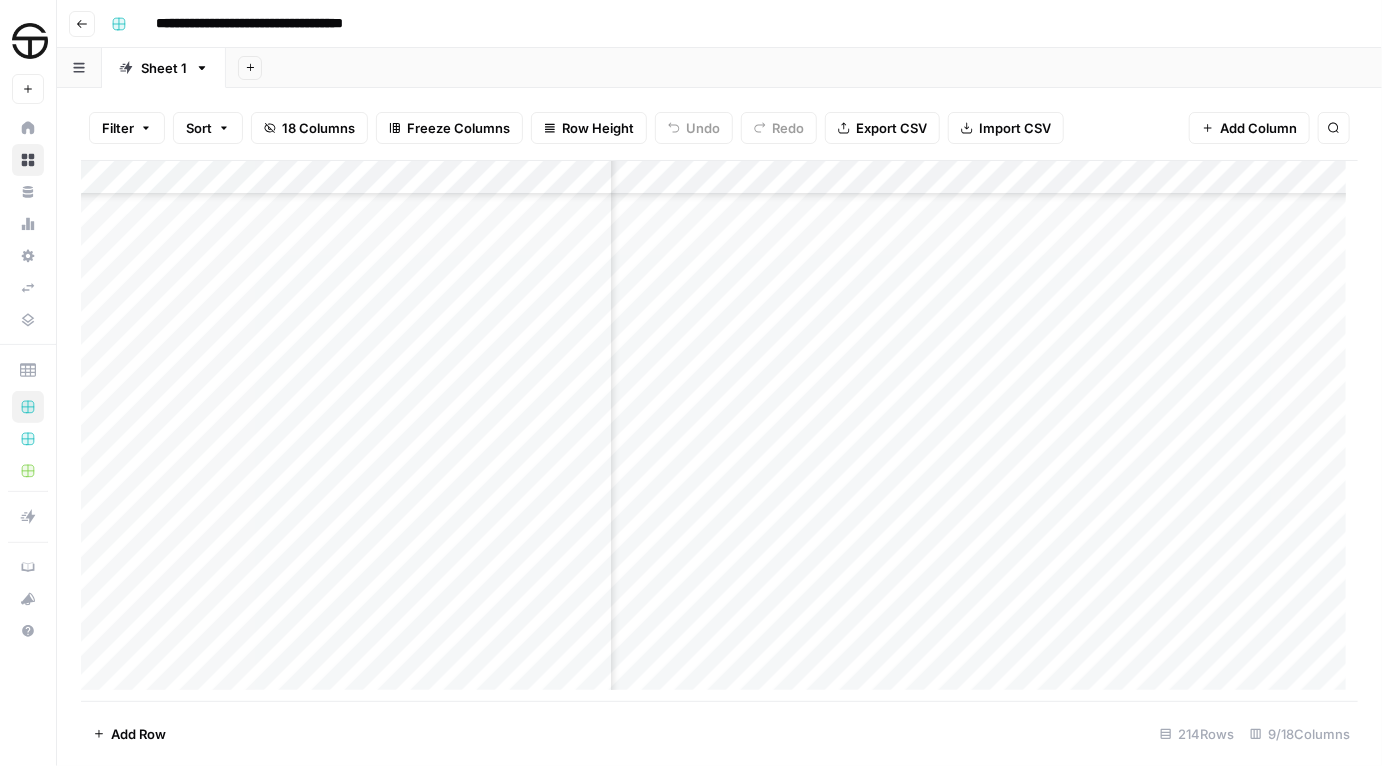scroll, scrollTop: 5368, scrollLeft: 709, axis: both 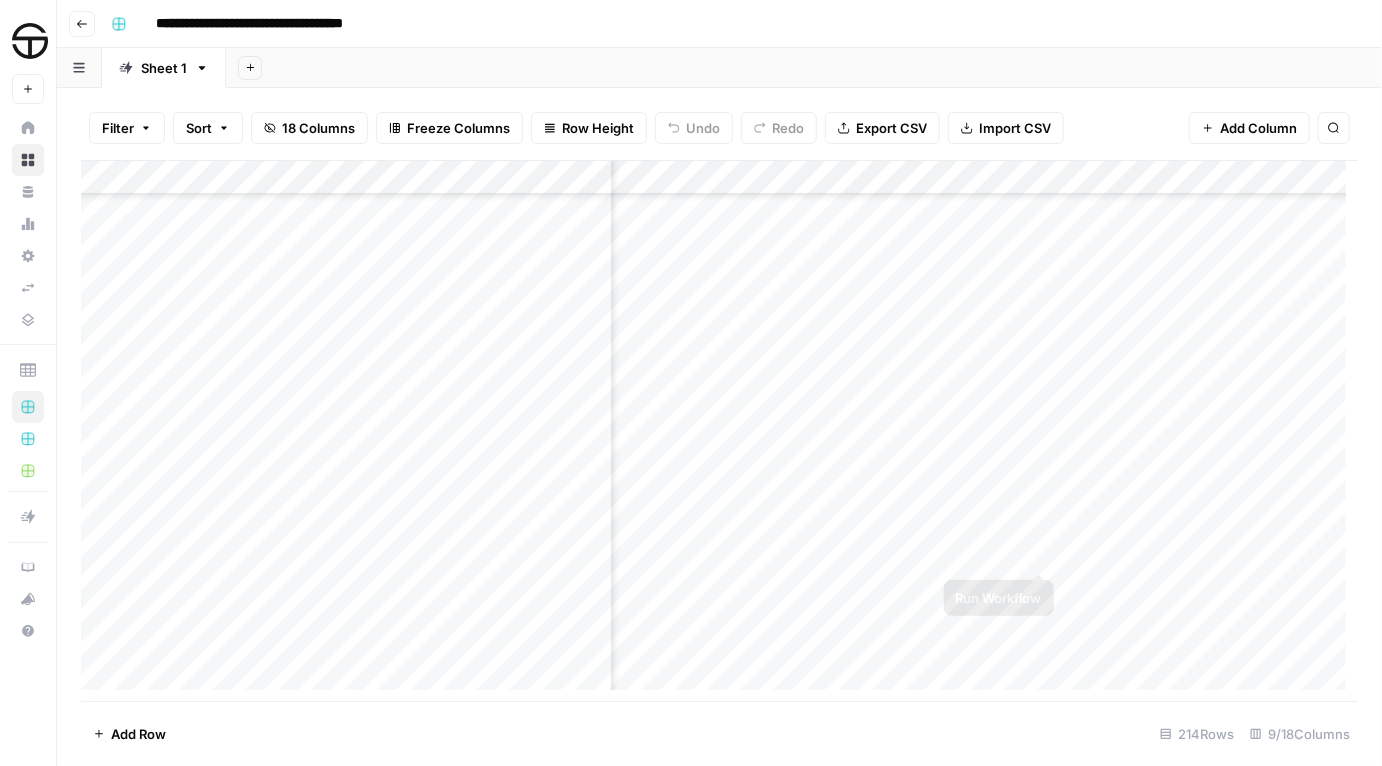 click on "Add Column" at bounding box center [719, 431] 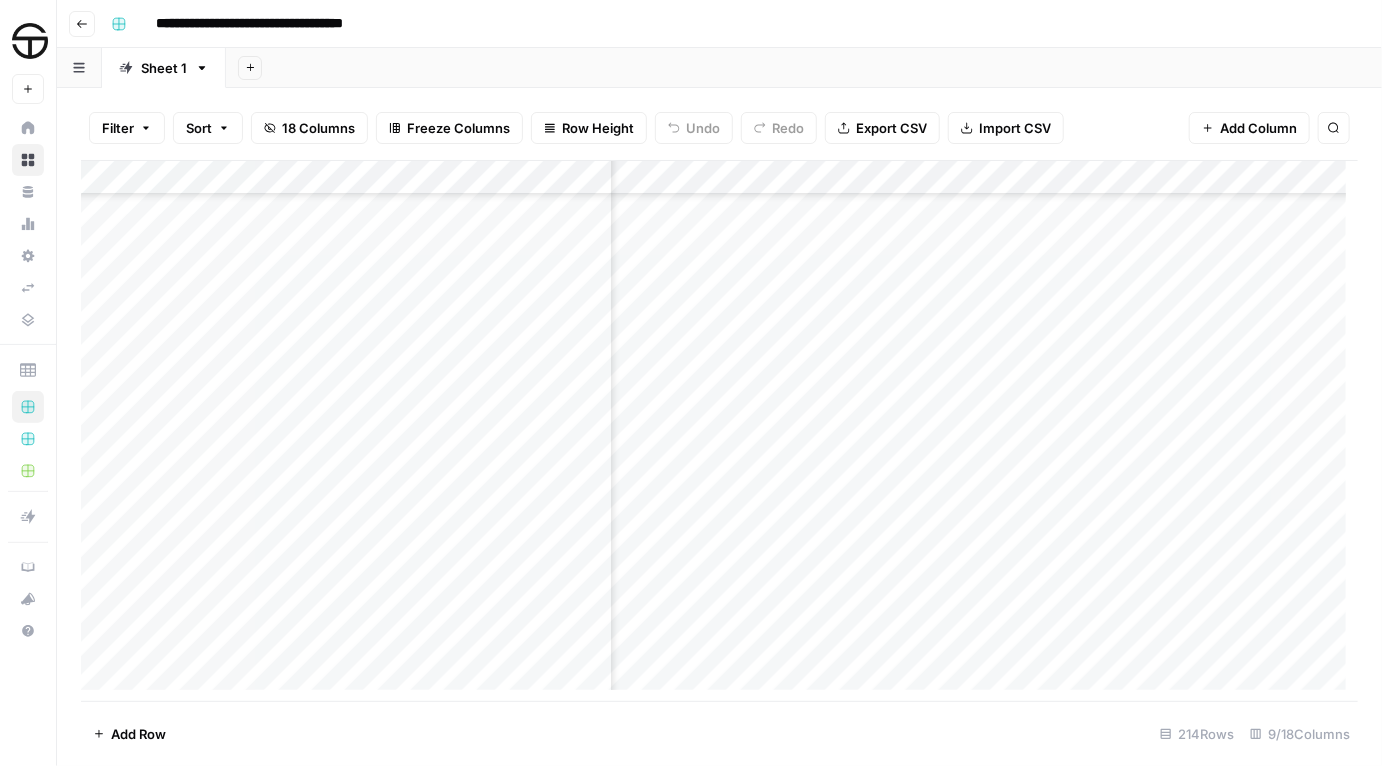 scroll, scrollTop: 5368, scrollLeft: 854, axis: both 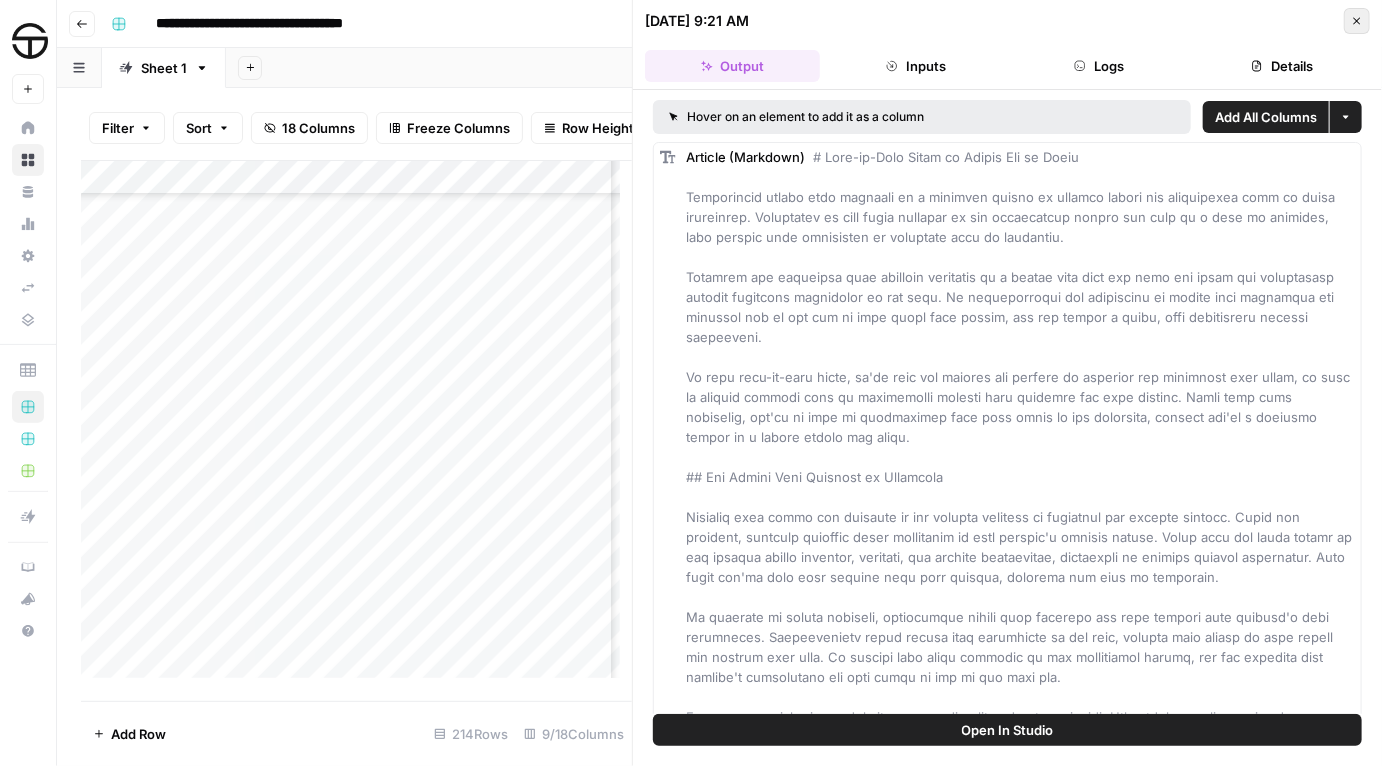 click 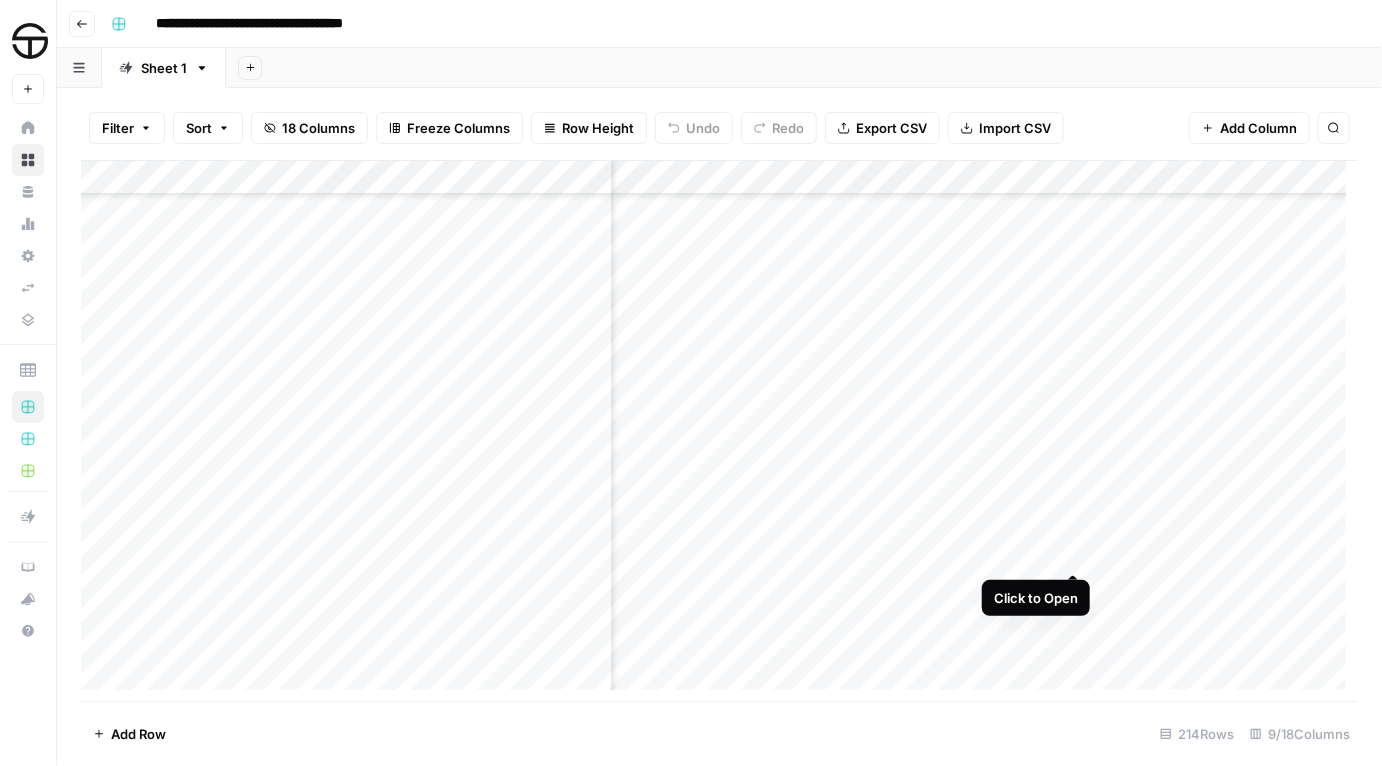 click on "Add Column" at bounding box center [719, 431] 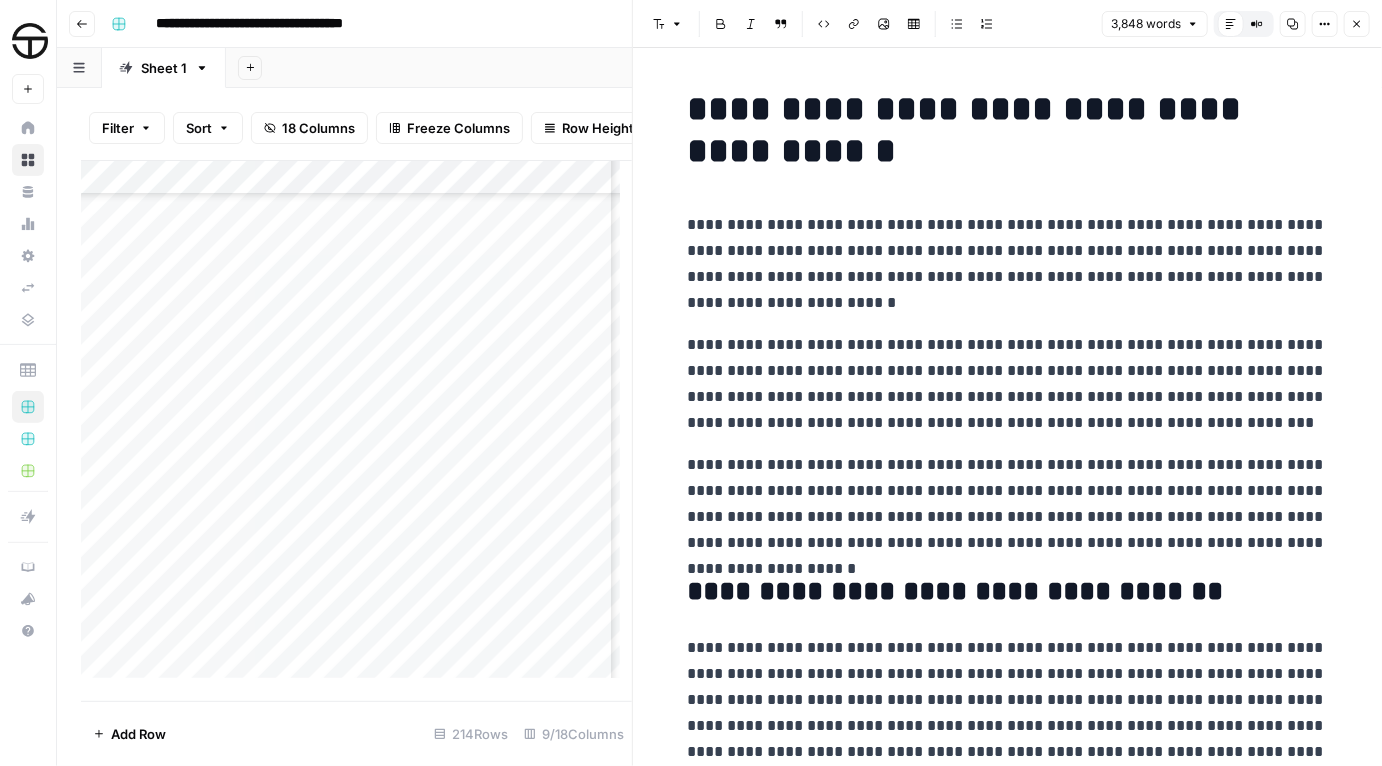 click on "**********" at bounding box center (1008, 130) 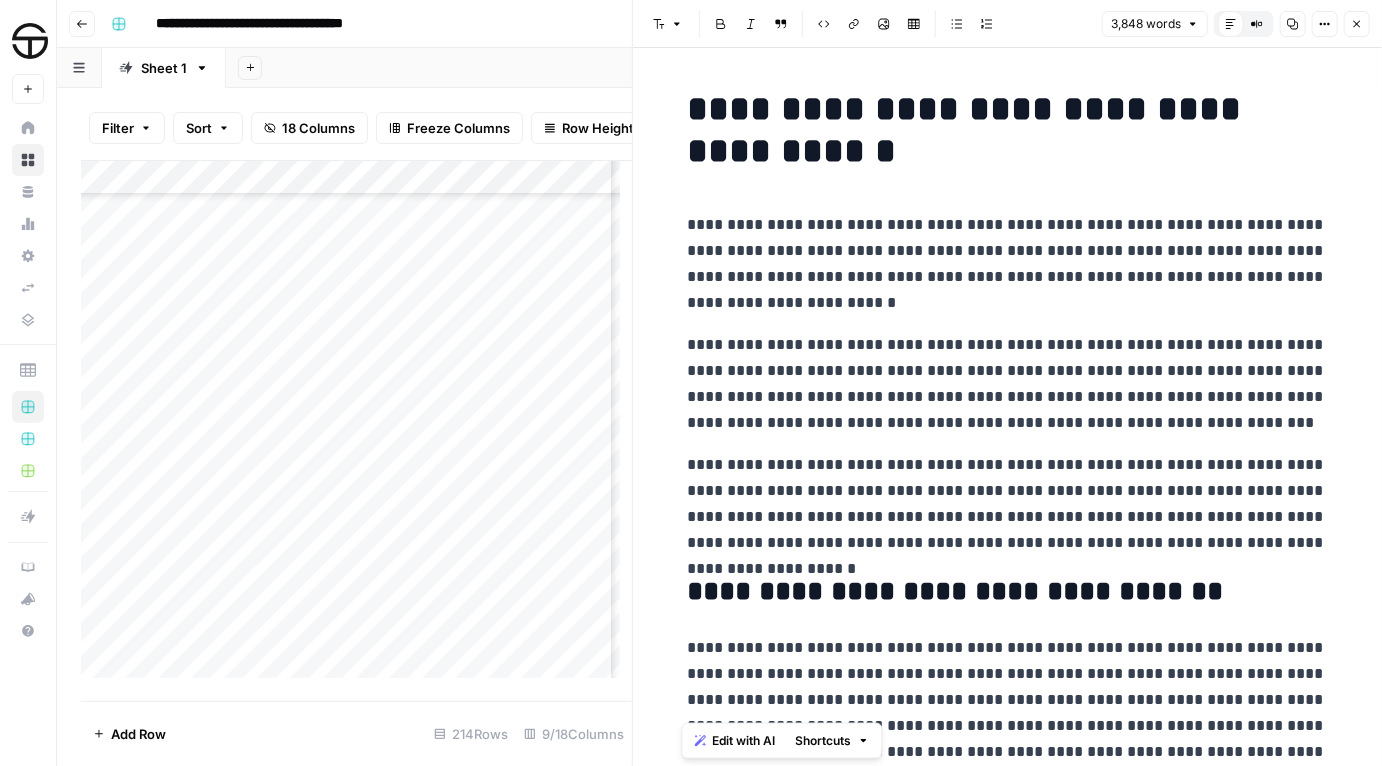 copy on "**********" 